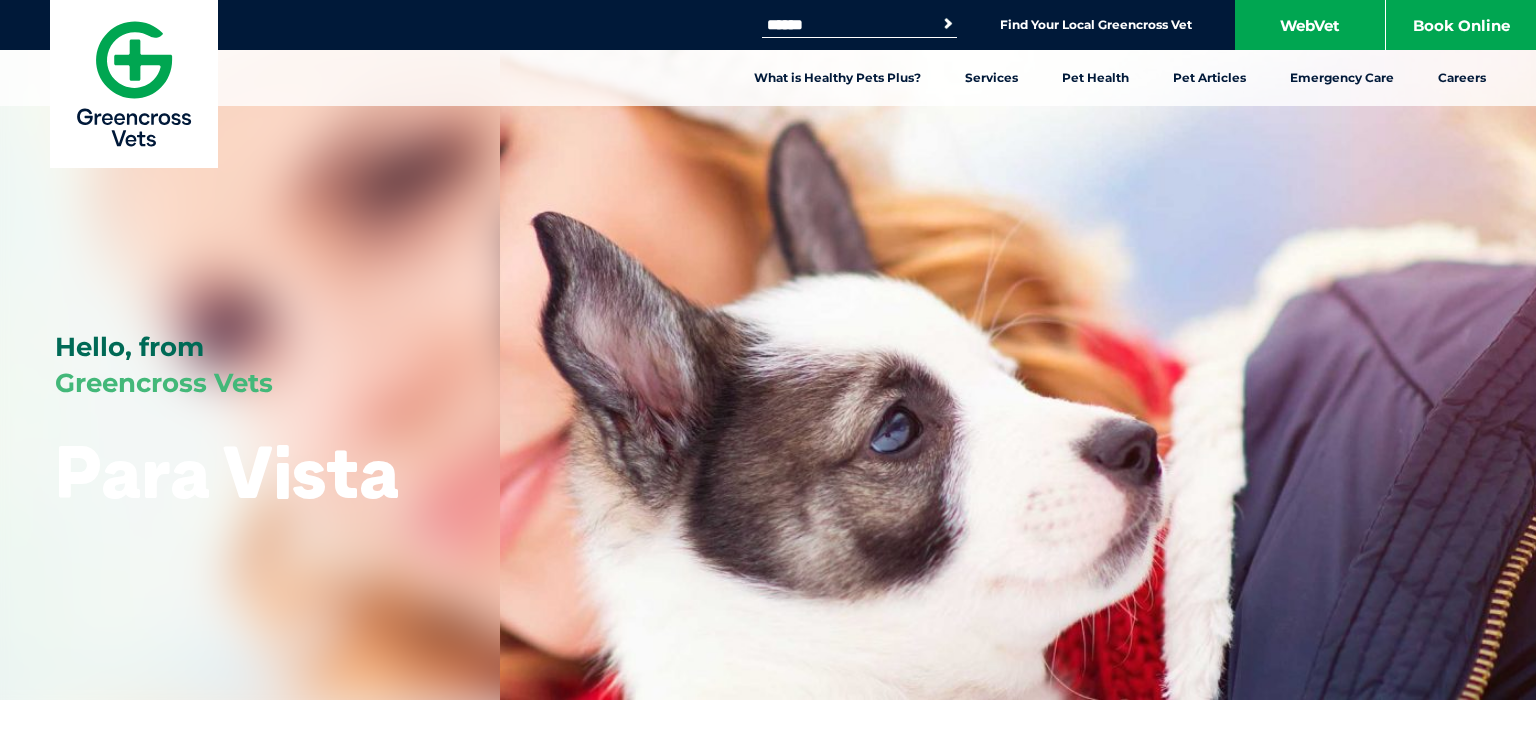 scroll, scrollTop: 0, scrollLeft: 0, axis: both 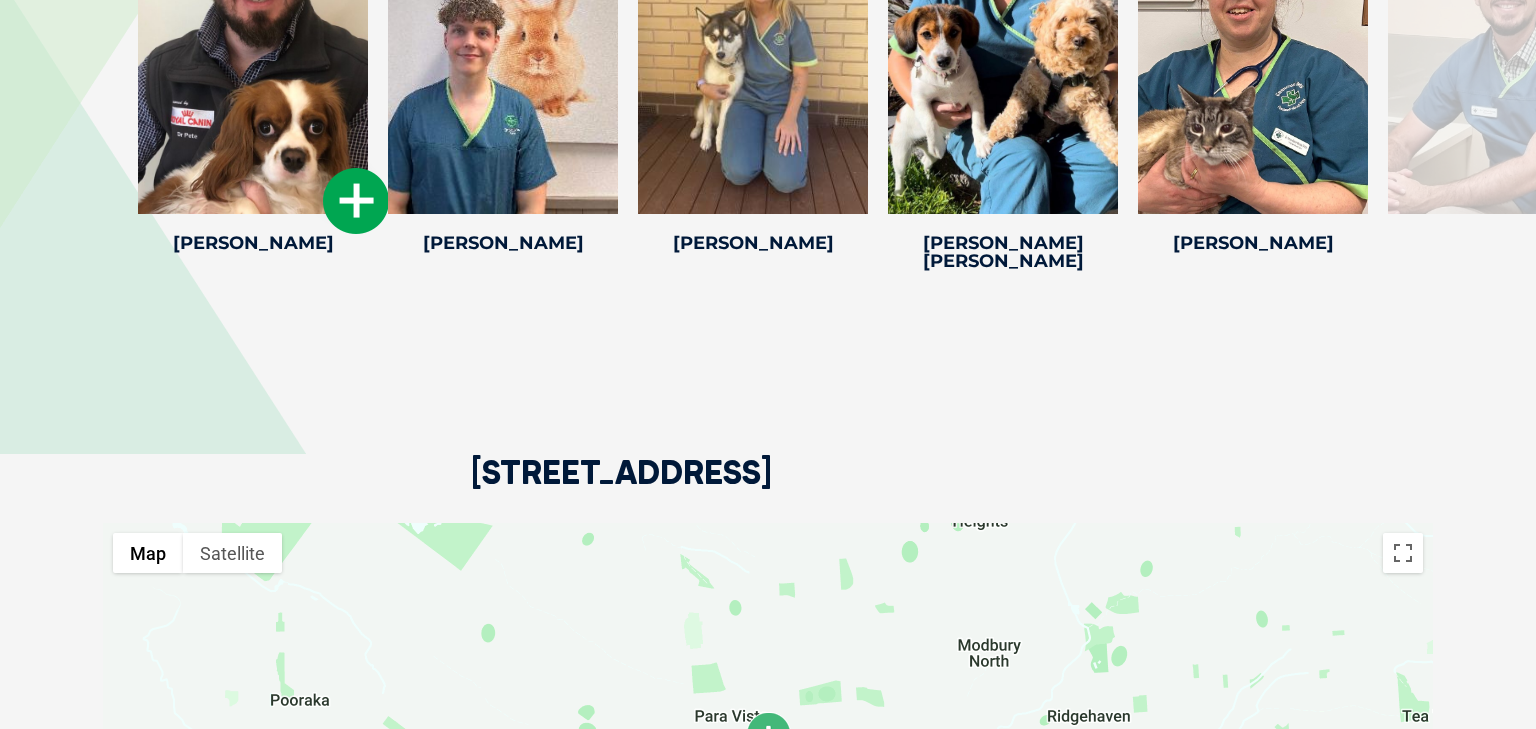 click at bounding box center (356, 201) 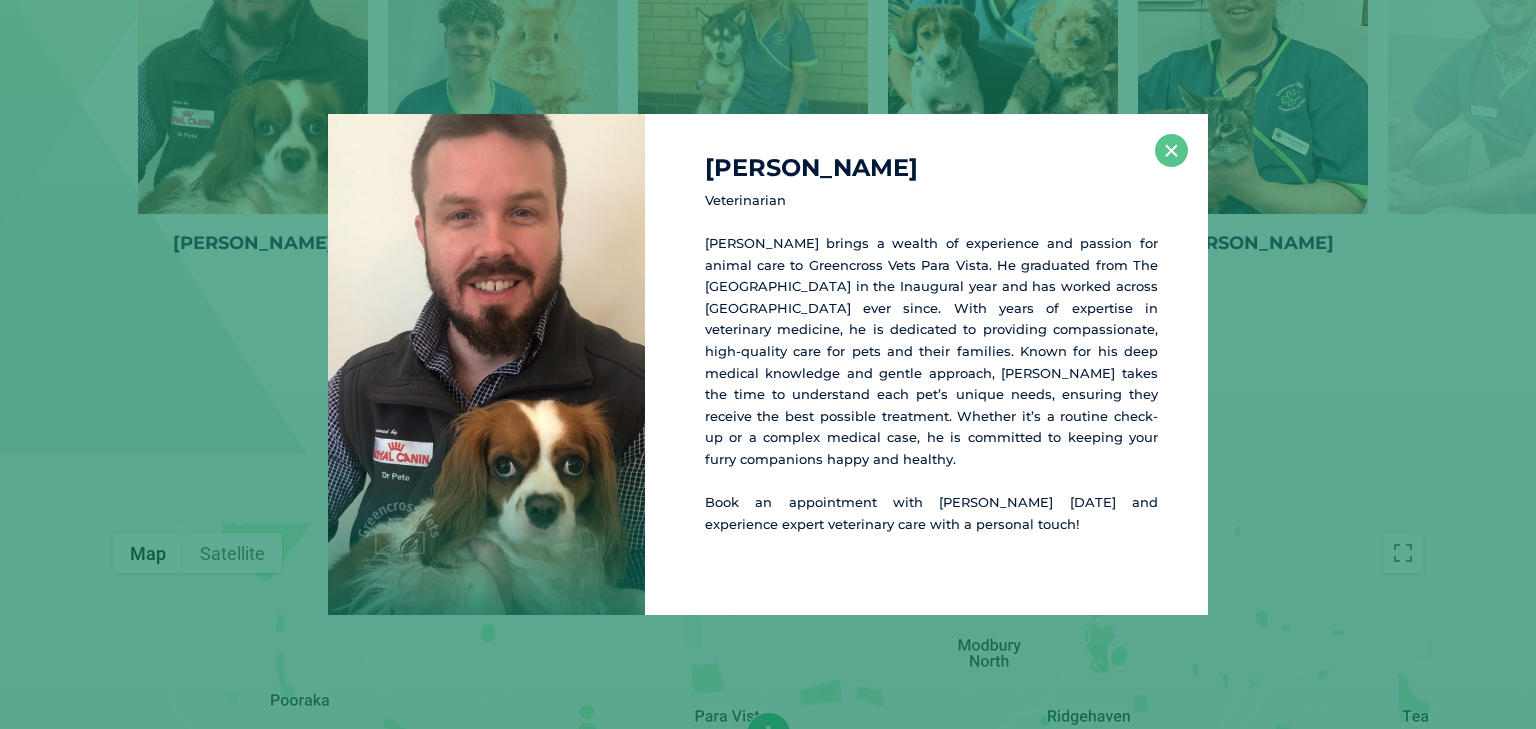 scroll, scrollTop: 4729, scrollLeft: 0, axis: vertical 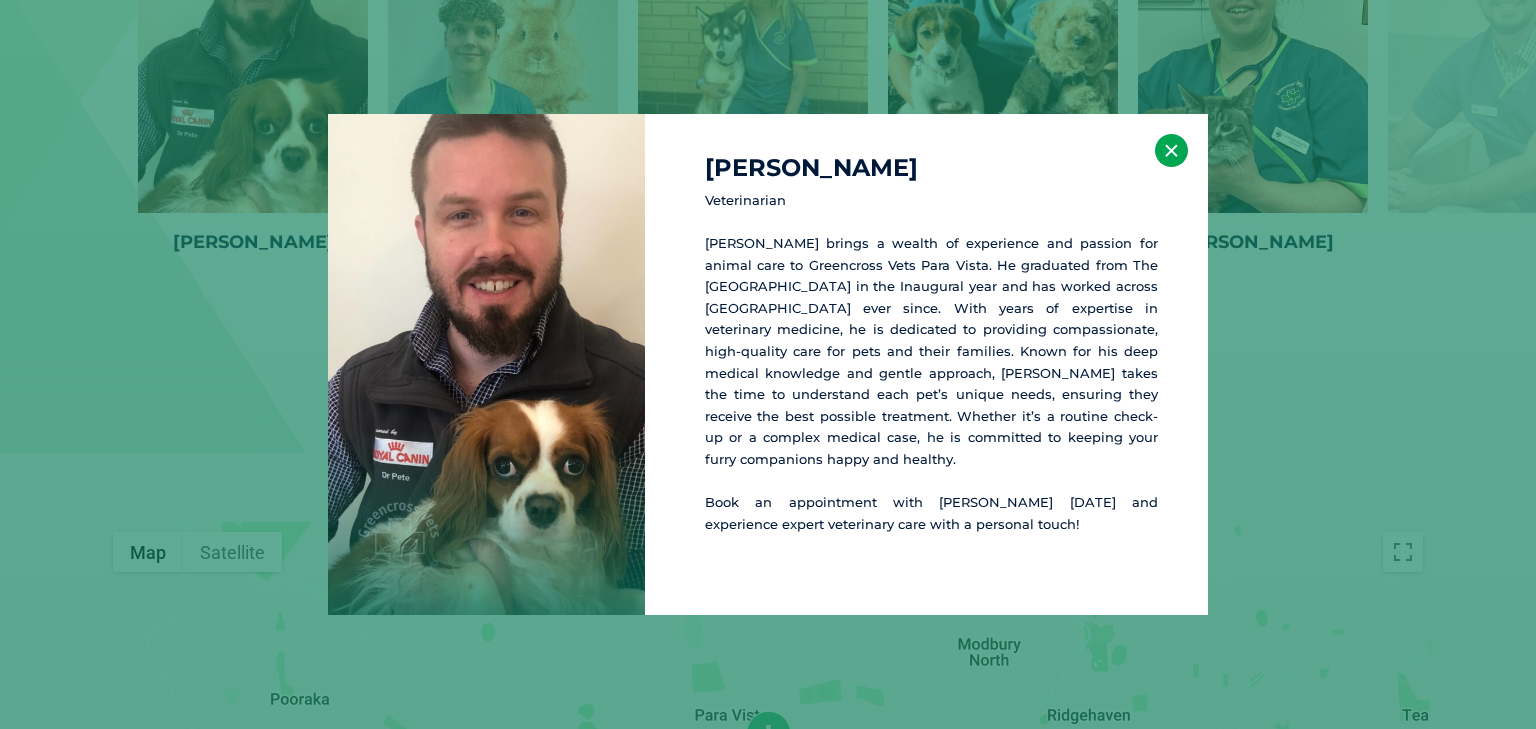 click on "×" at bounding box center (1171, 150) 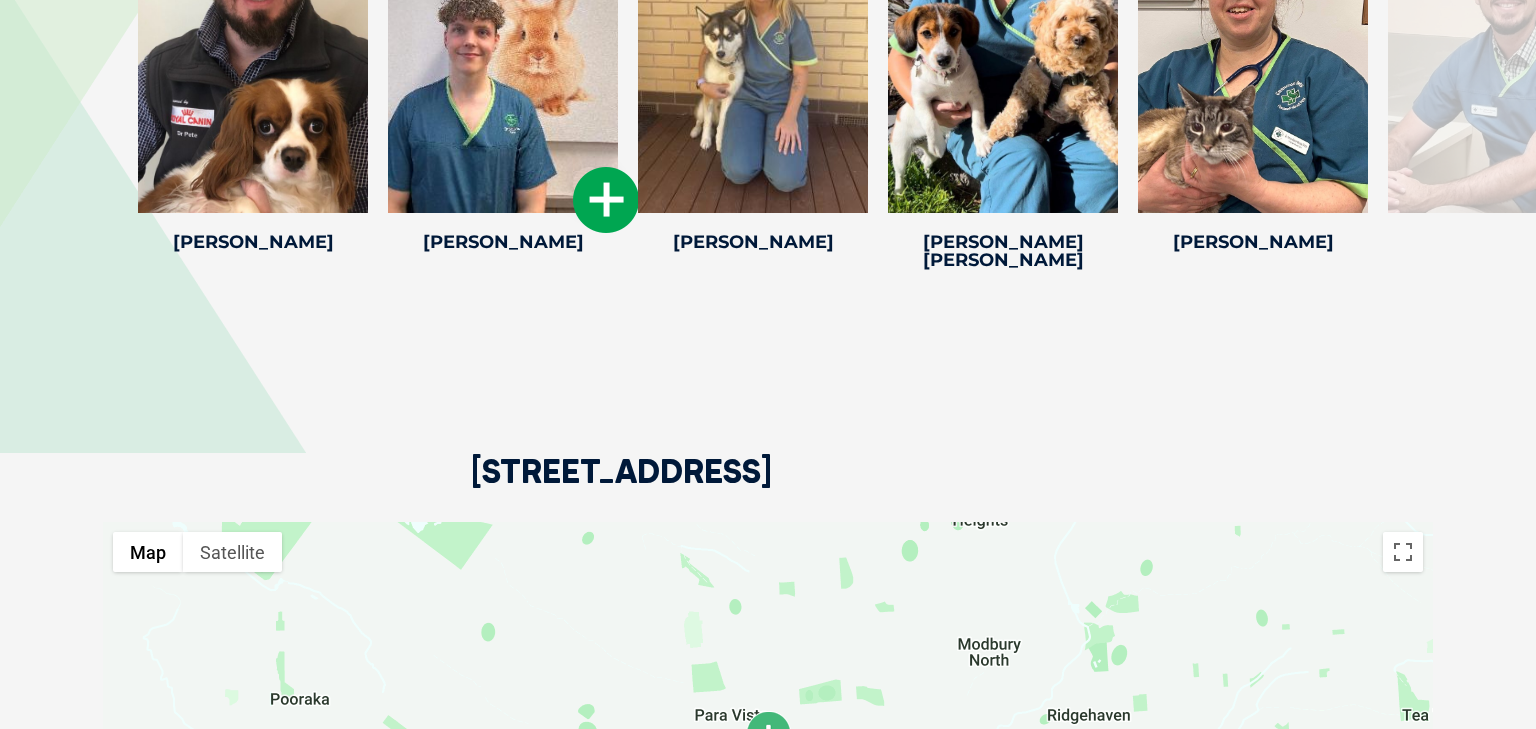 click at bounding box center [606, 200] 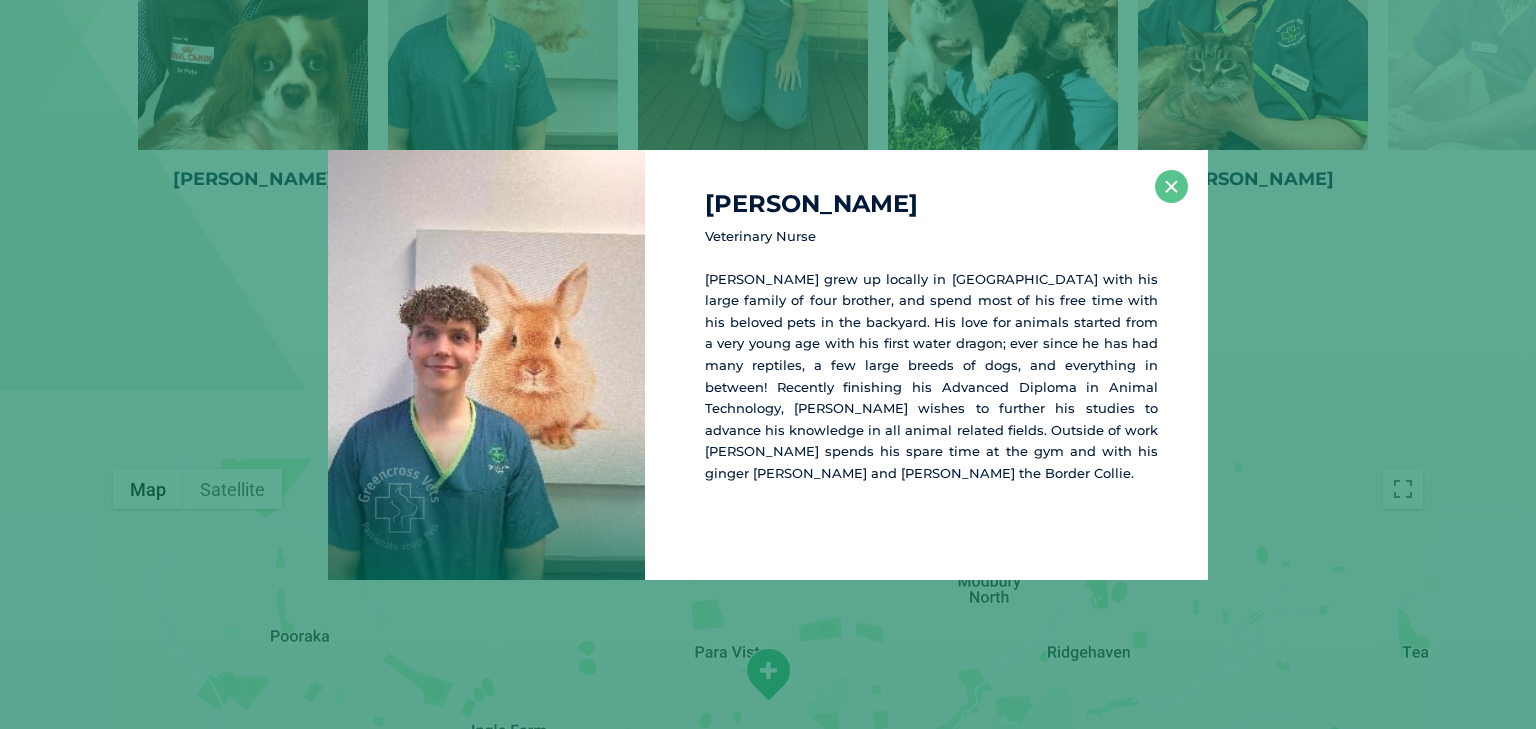 scroll, scrollTop: 4796, scrollLeft: 0, axis: vertical 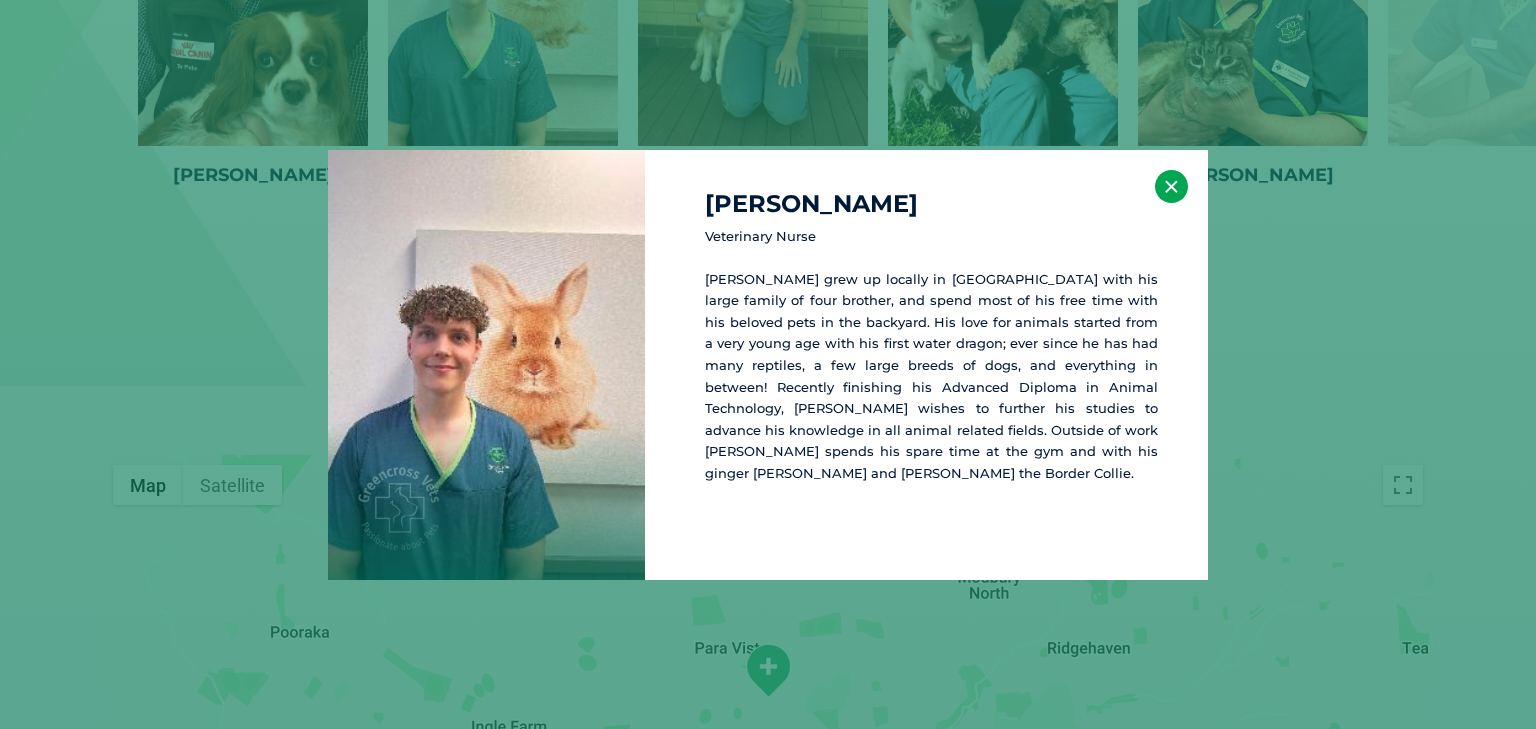 click on "×" at bounding box center [1171, 186] 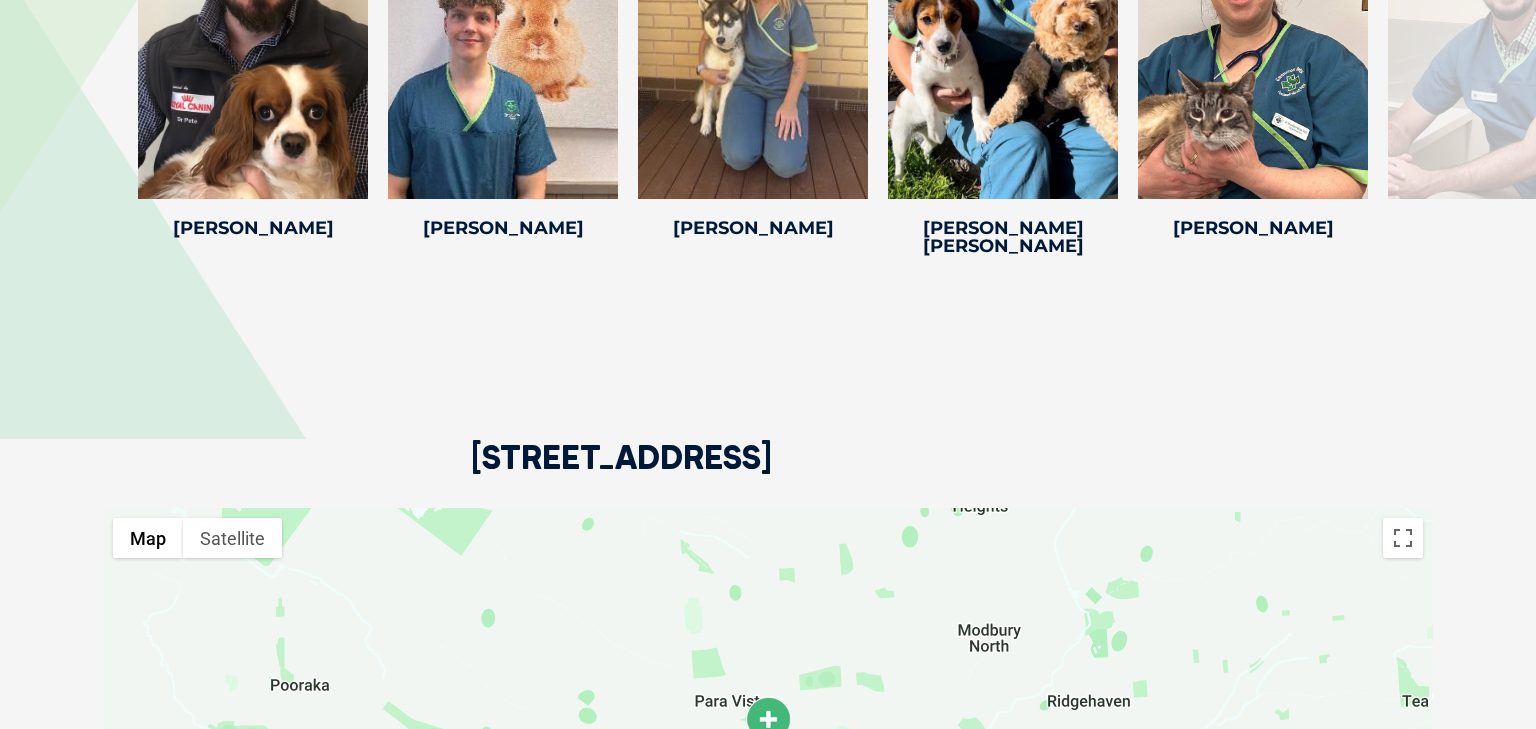 scroll, scrollTop: 4712, scrollLeft: 0, axis: vertical 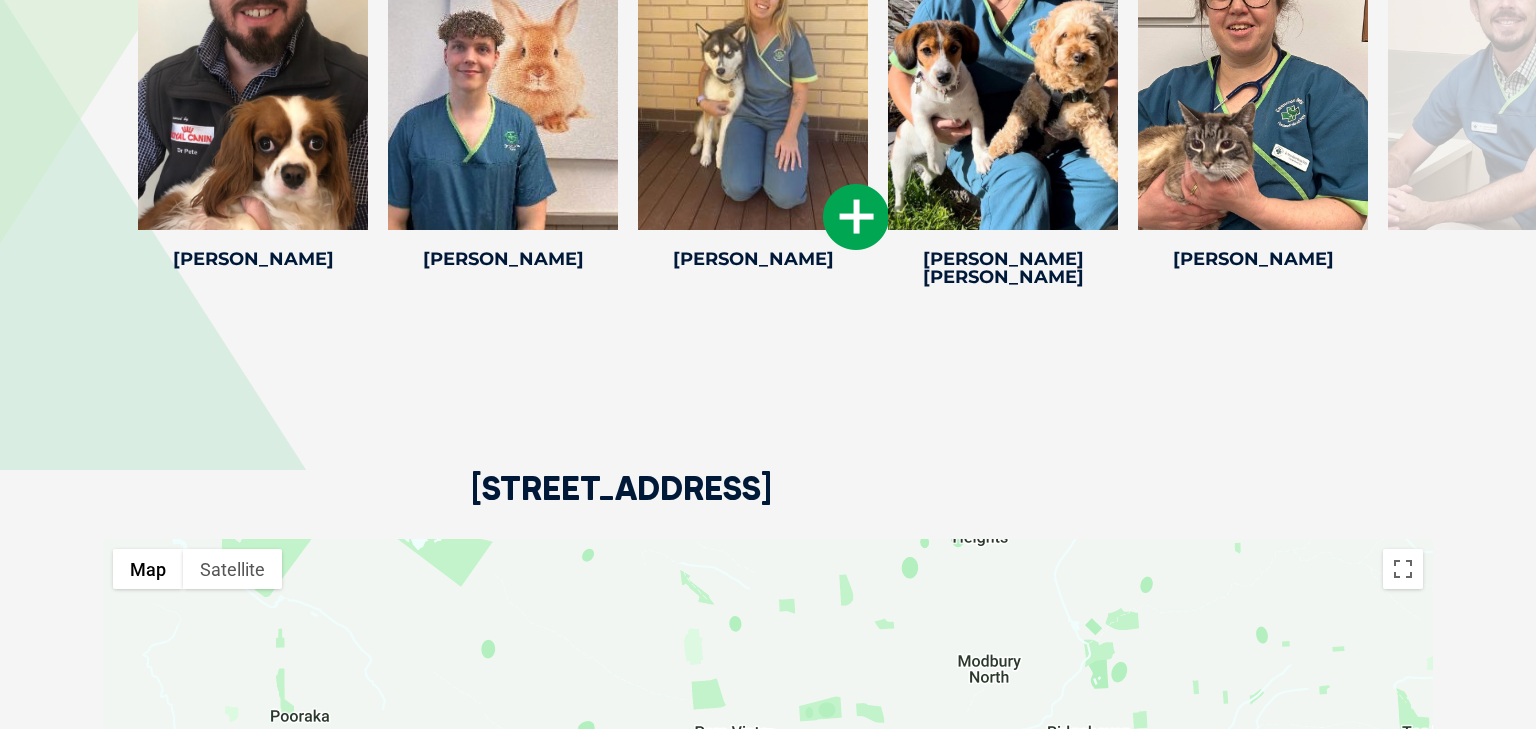 click at bounding box center [856, 217] 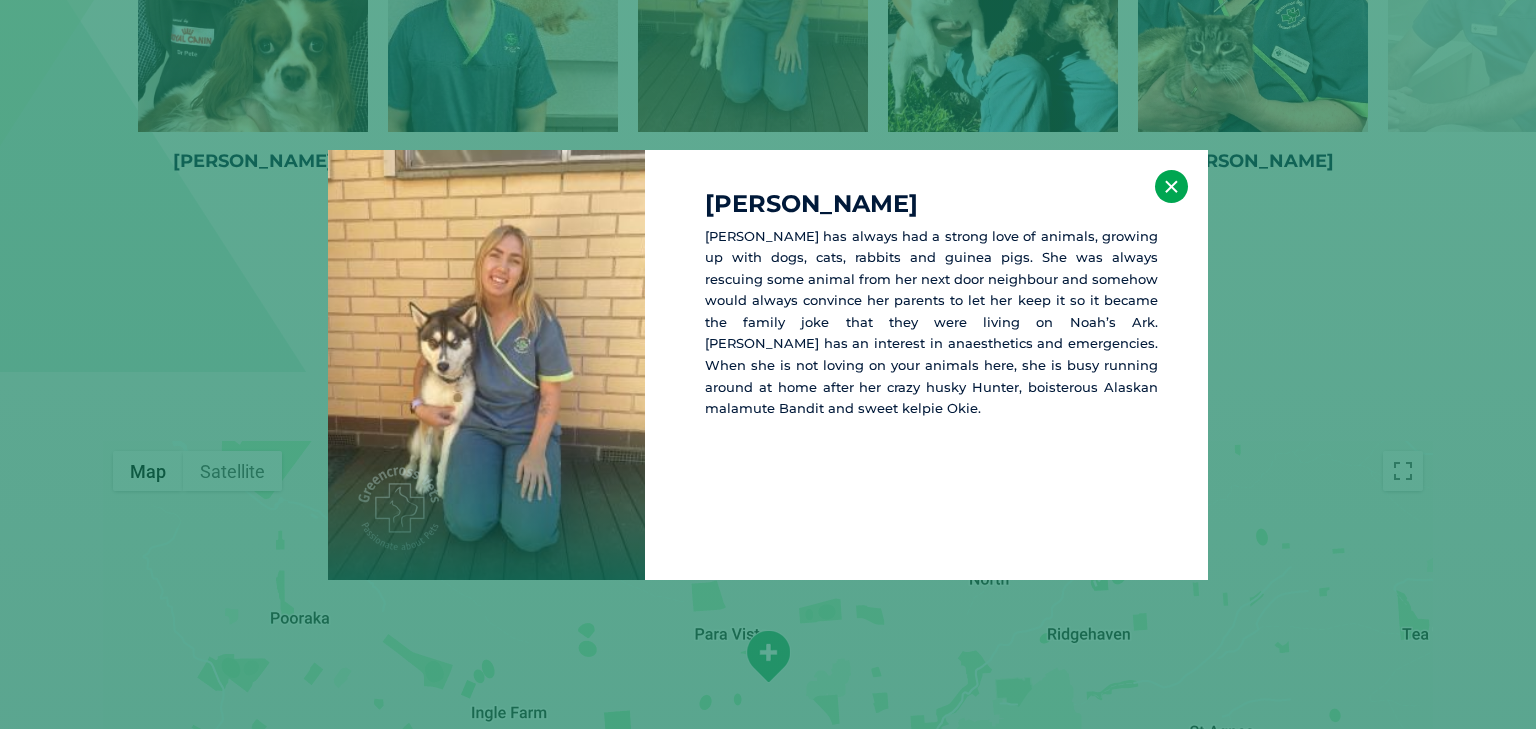drag, startPoint x: 1171, startPoint y: 173, endPoint x: 1109, endPoint y: 230, distance: 84.21995 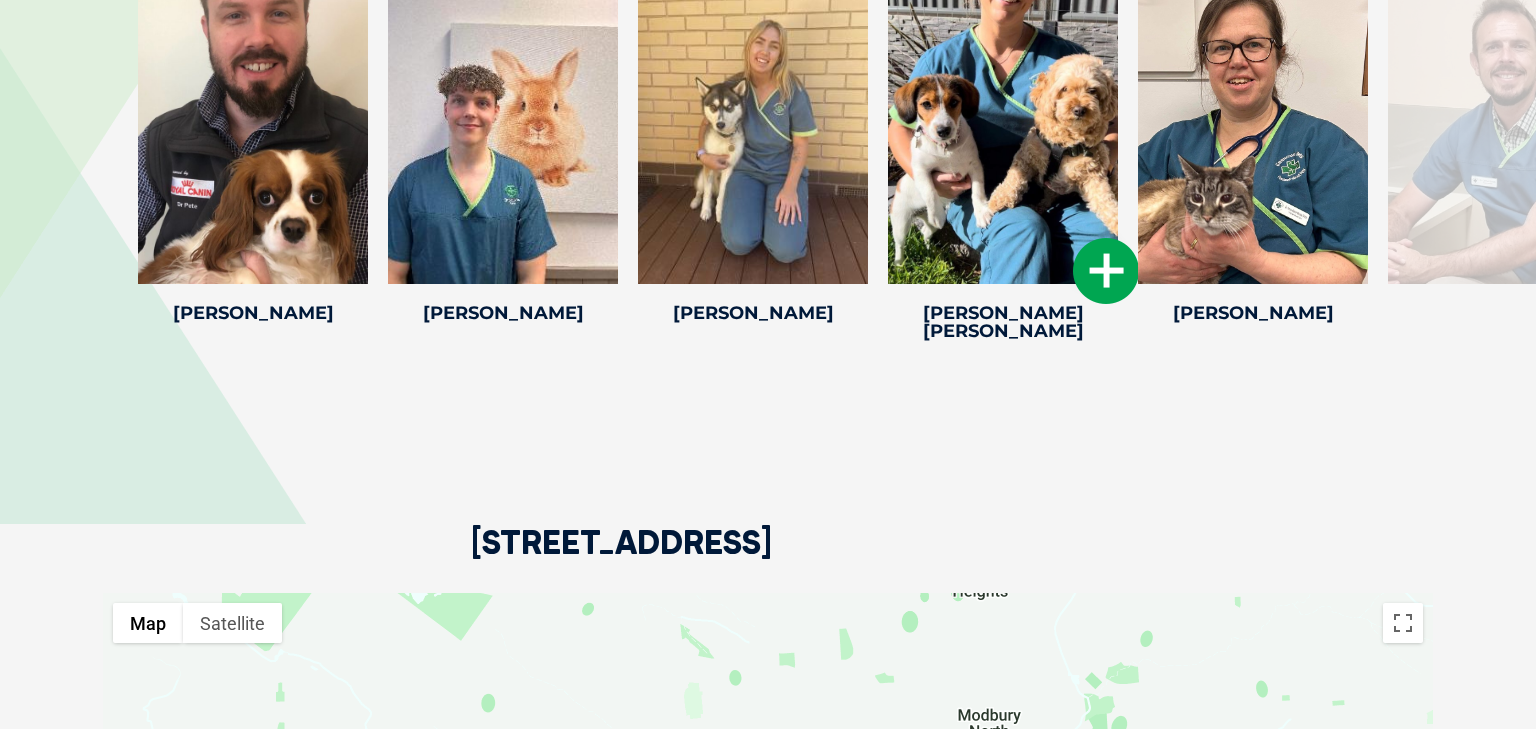 scroll, scrollTop: 4561, scrollLeft: 0, axis: vertical 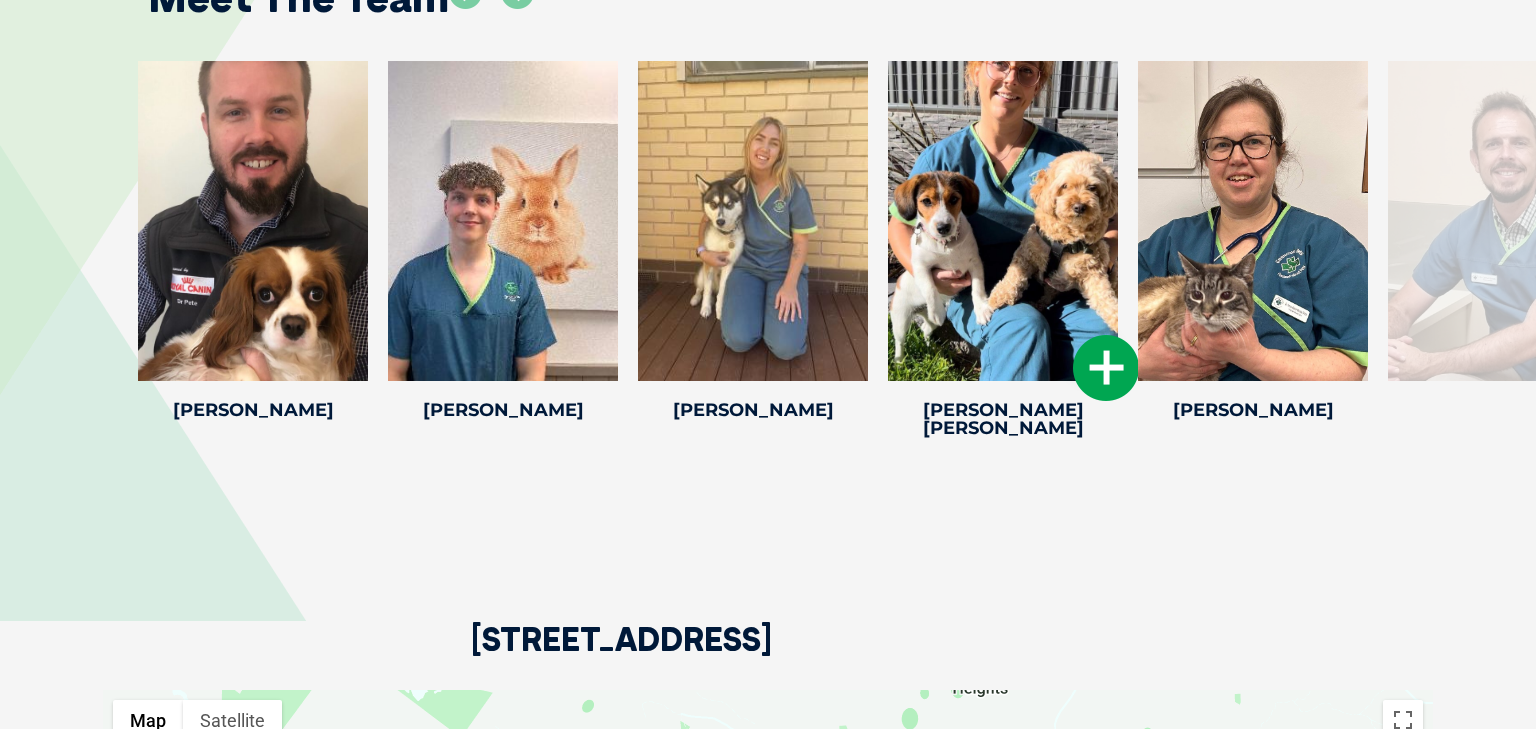 click at bounding box center (1106, 368) 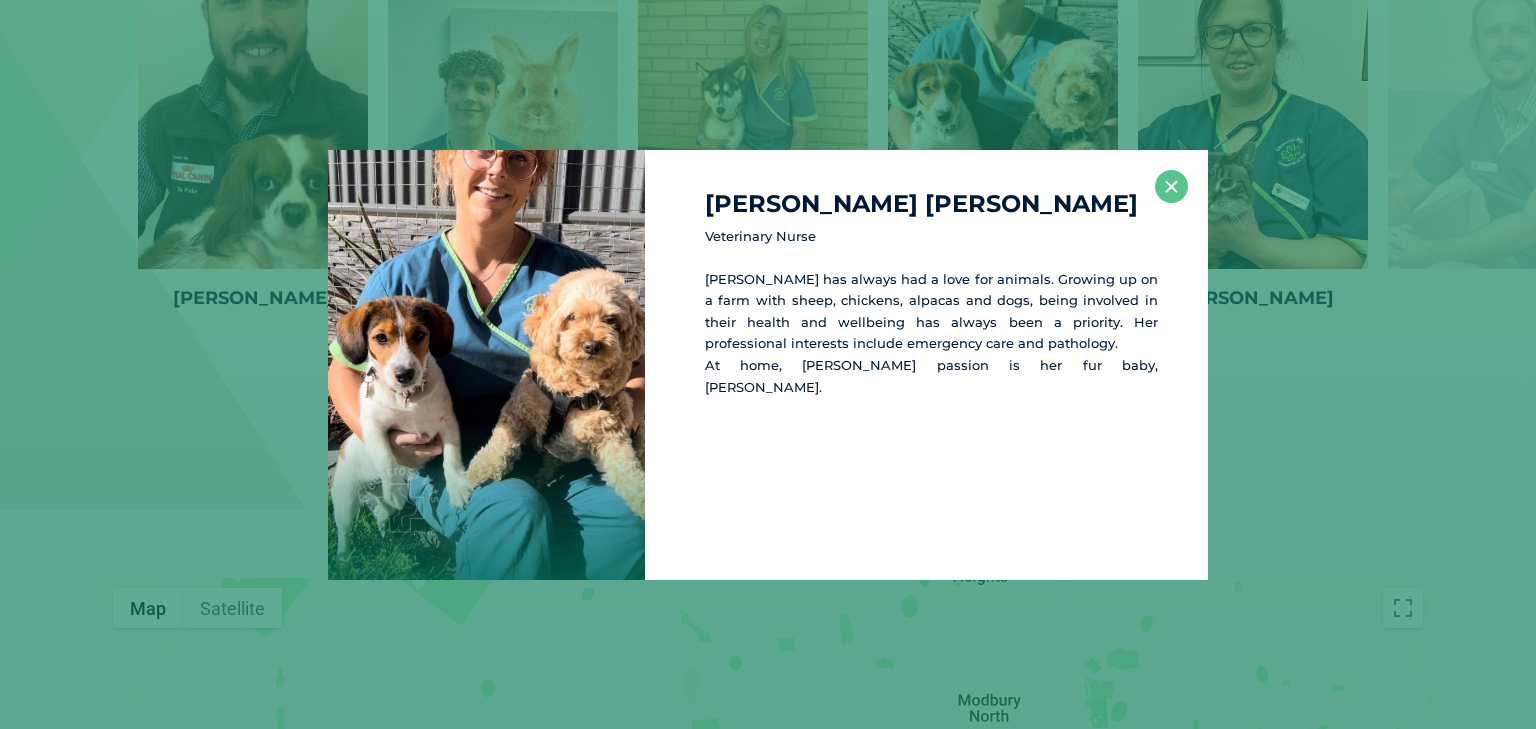 scroll, scrollTop: 4674, scrollLeft: 0, axis: vertical 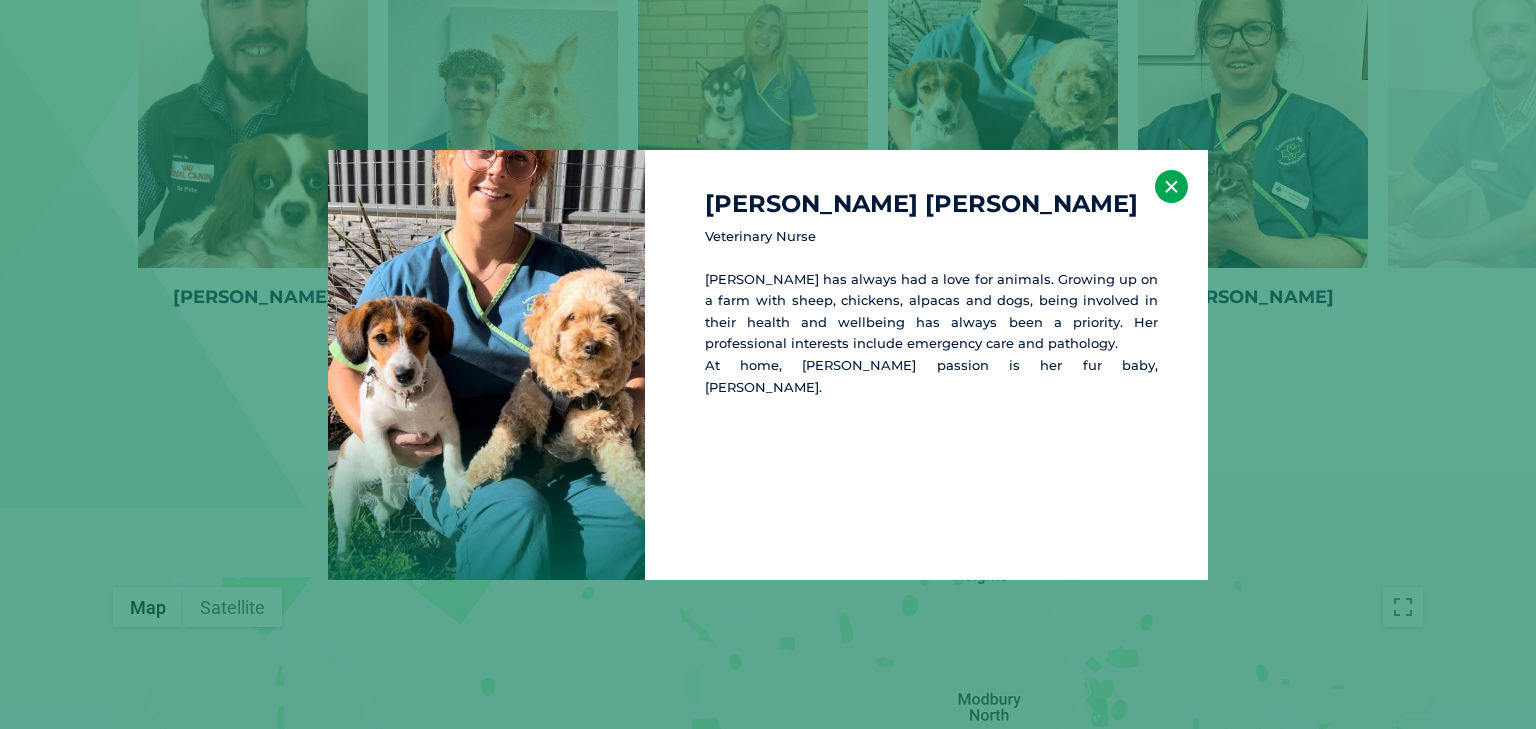 click on "×" at bounding box center [1171, 186] 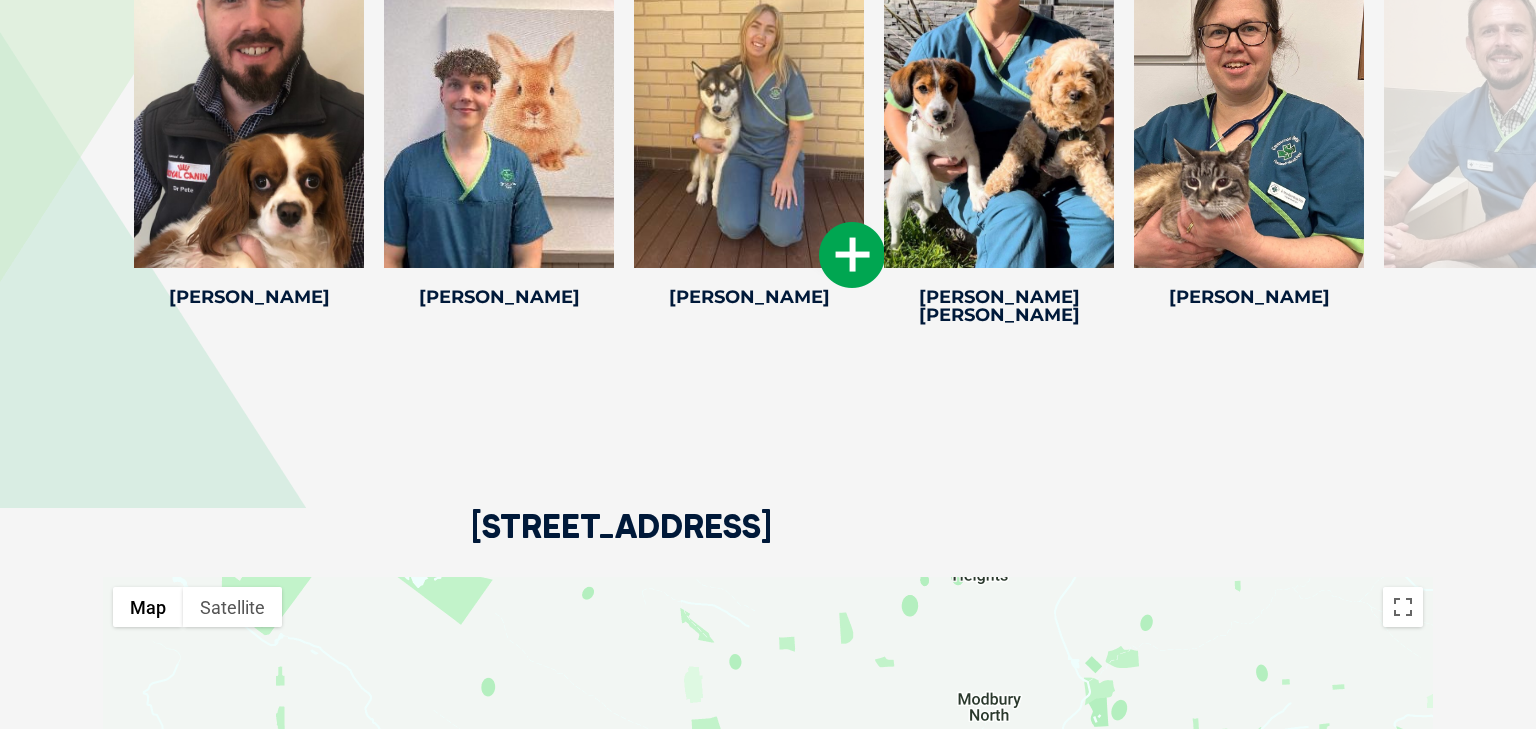 drag, startPoint x: 960, startPoint y: 314, endPoint x: 842, endPoint y: 331, distance: 119.218285 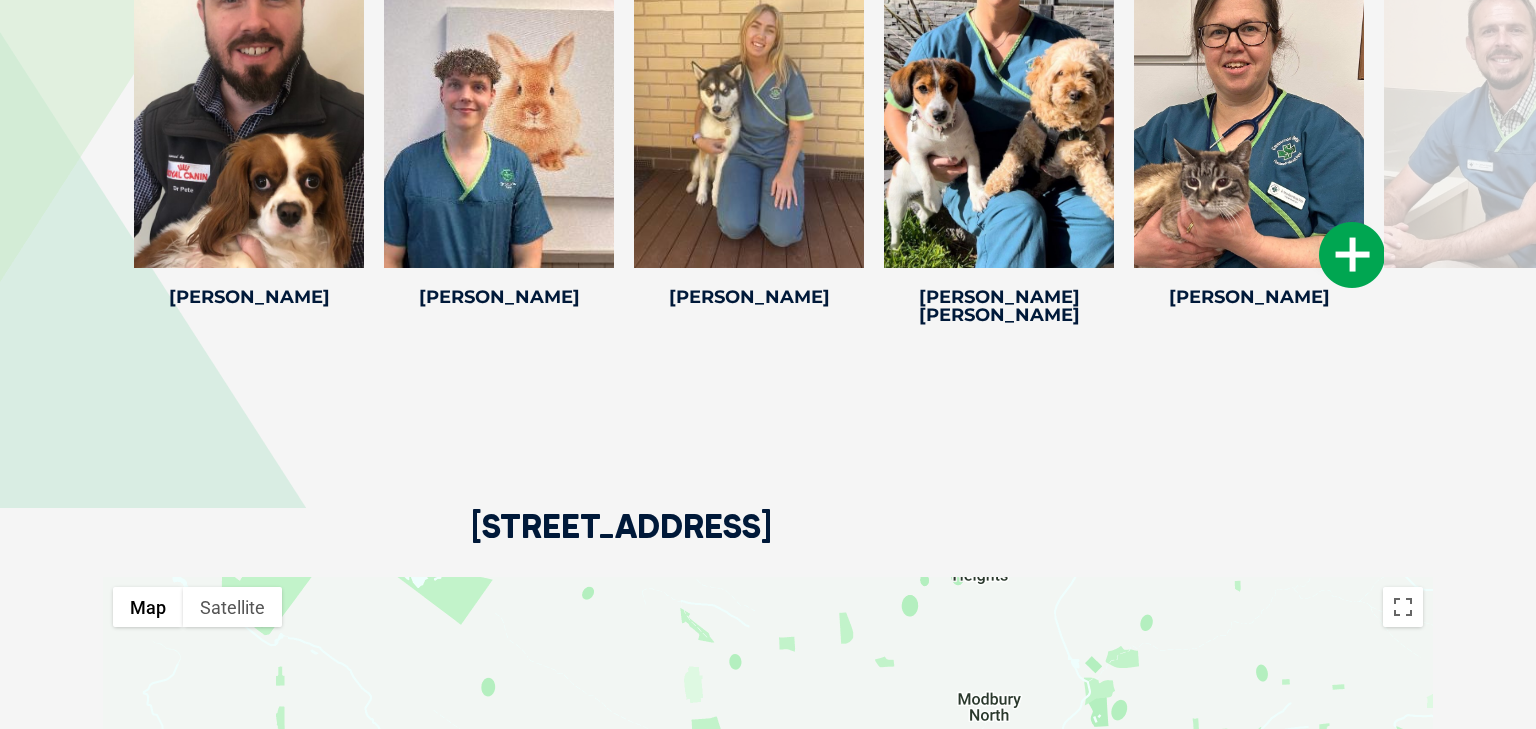 click at bounding box center (1352, 255) 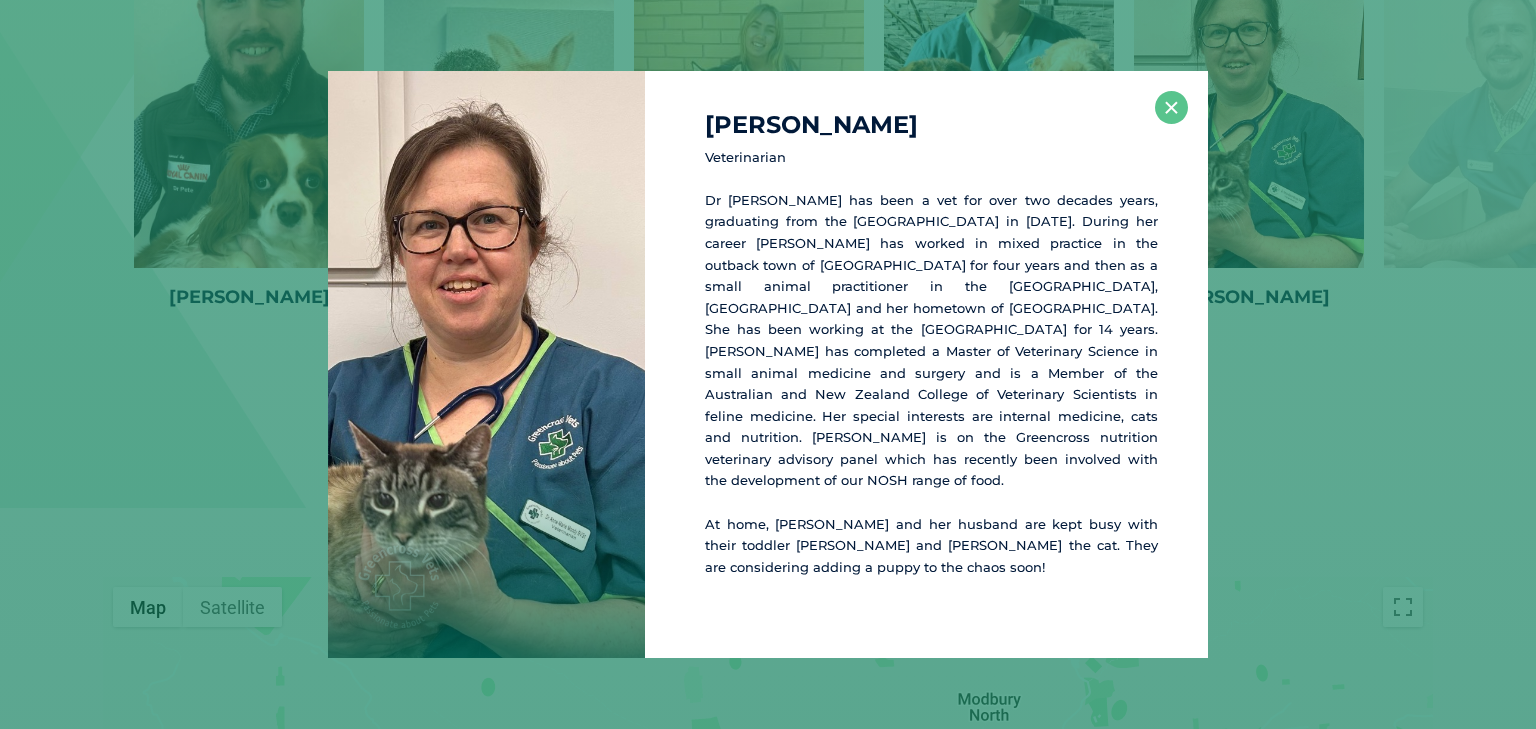 scroll, scrollTop: 4673, scrollLeft: 0, axis: vertical 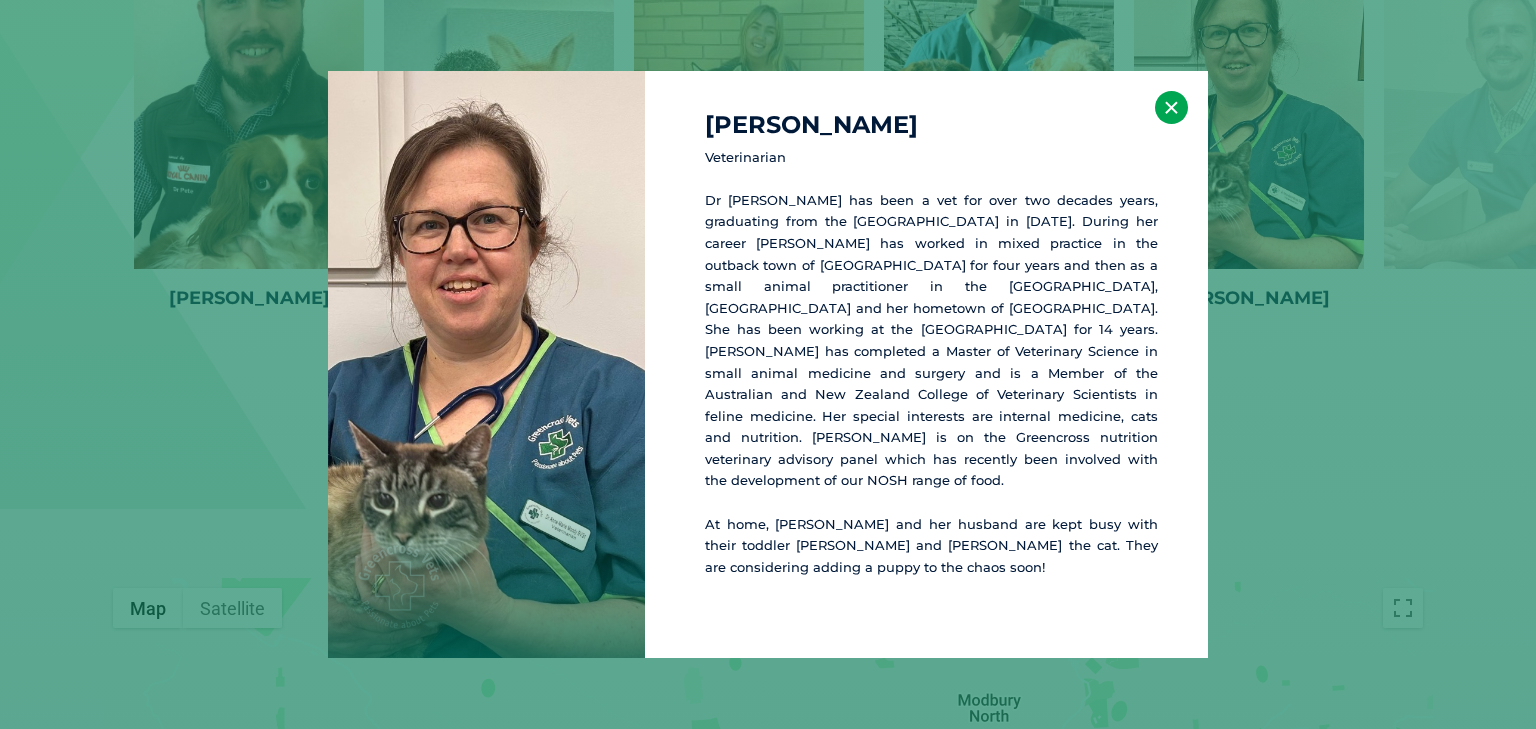 click on "×" at bounding box center [1171, 107] 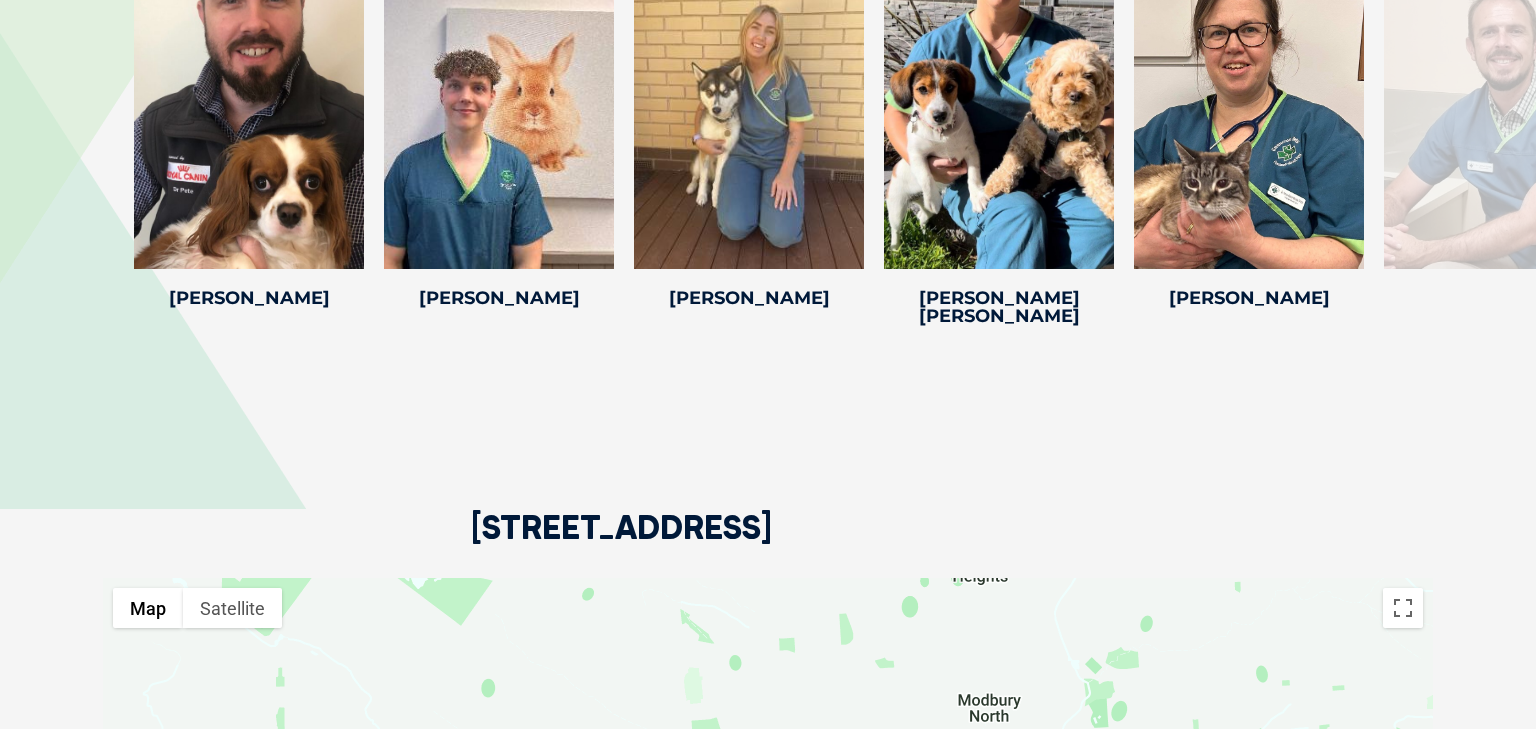 click at bounding box center [517, -120] 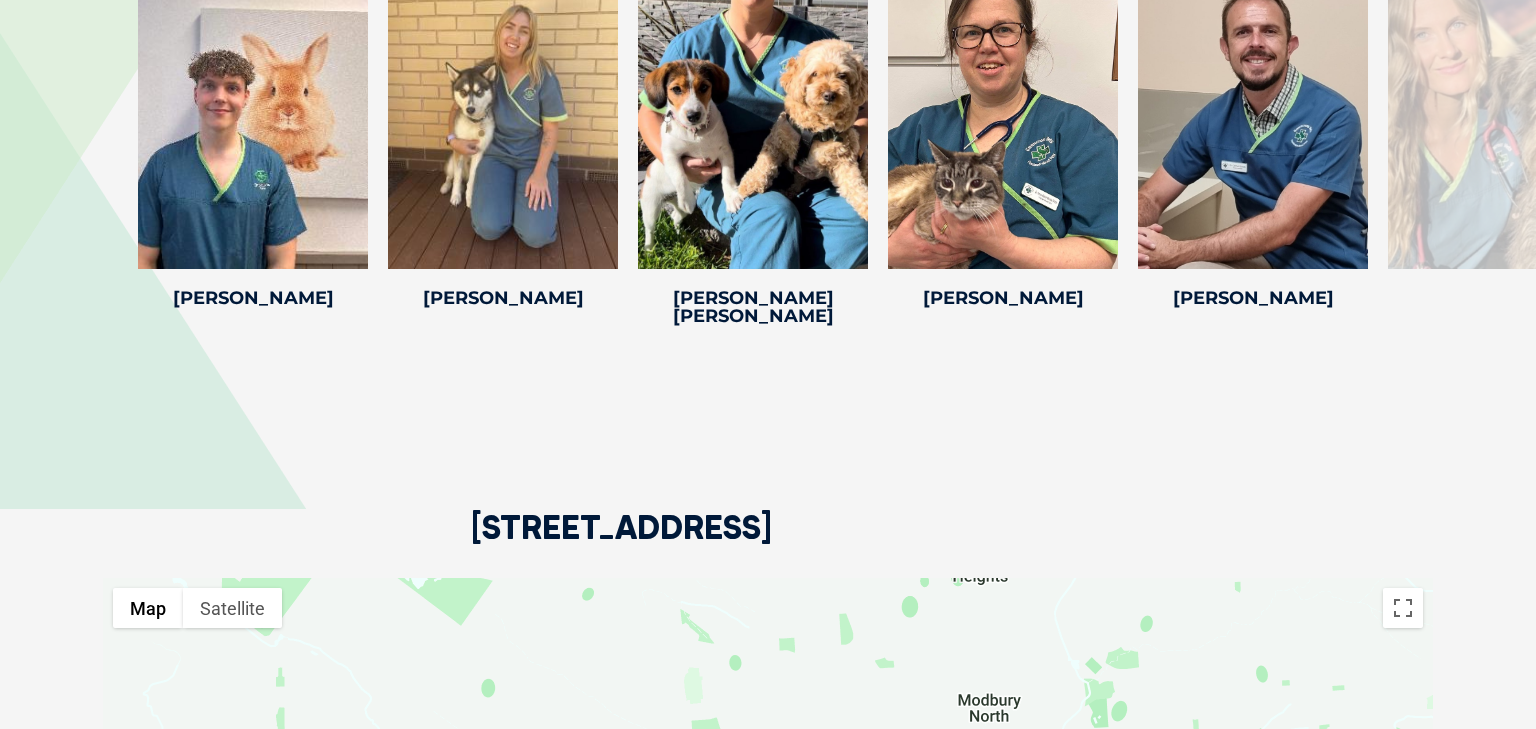 click at bounding box center [517, -120] 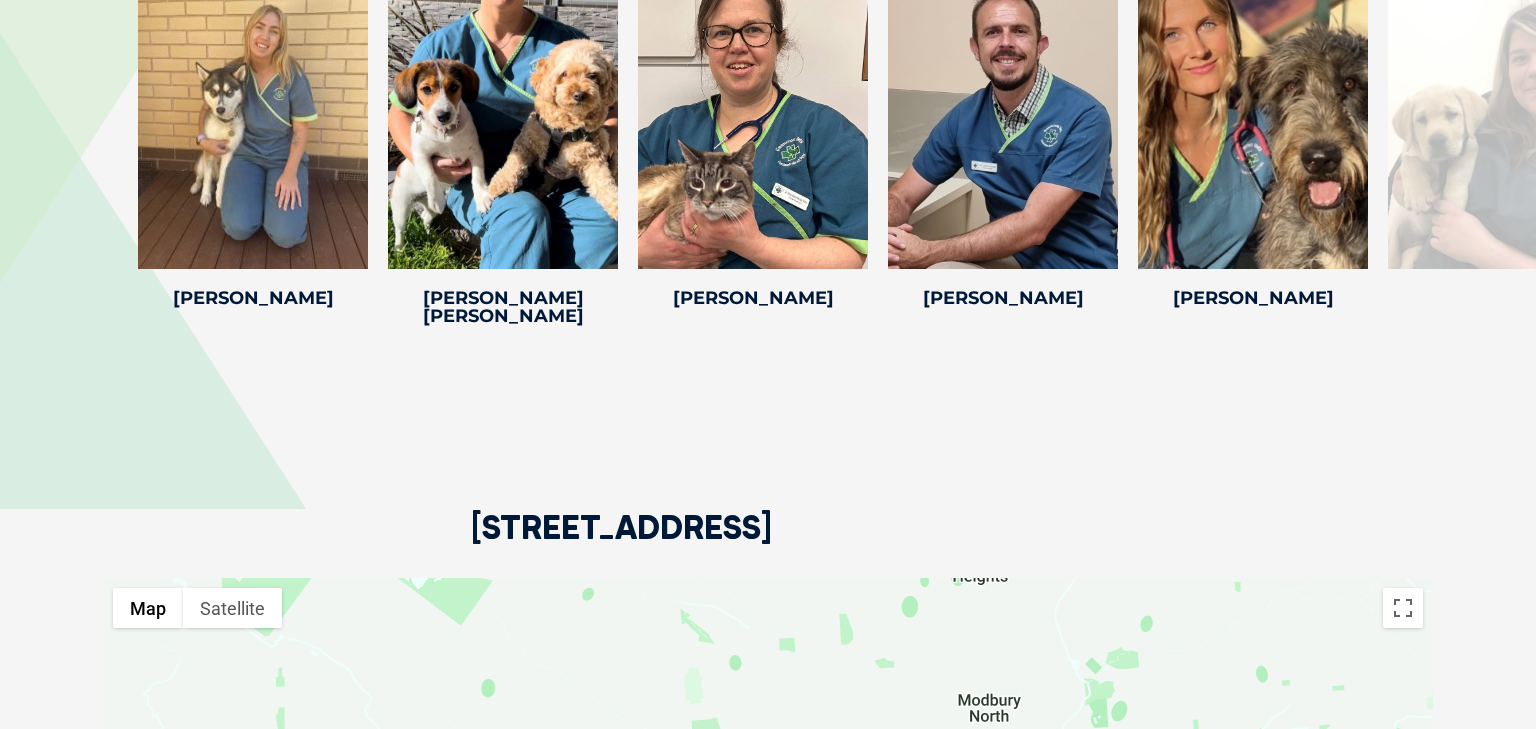 click at bounding box center (517, -120) 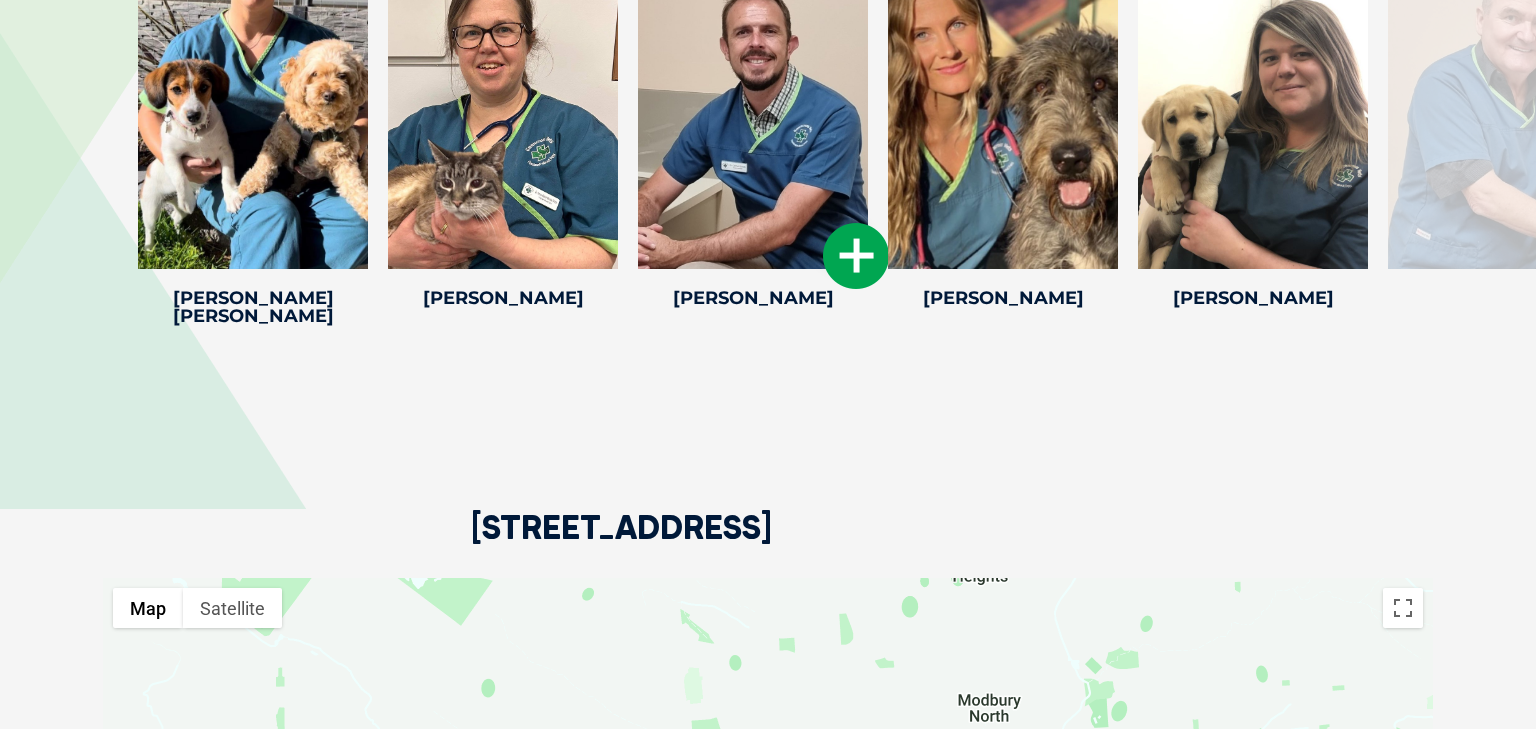 click at bounding box center (856, 256) 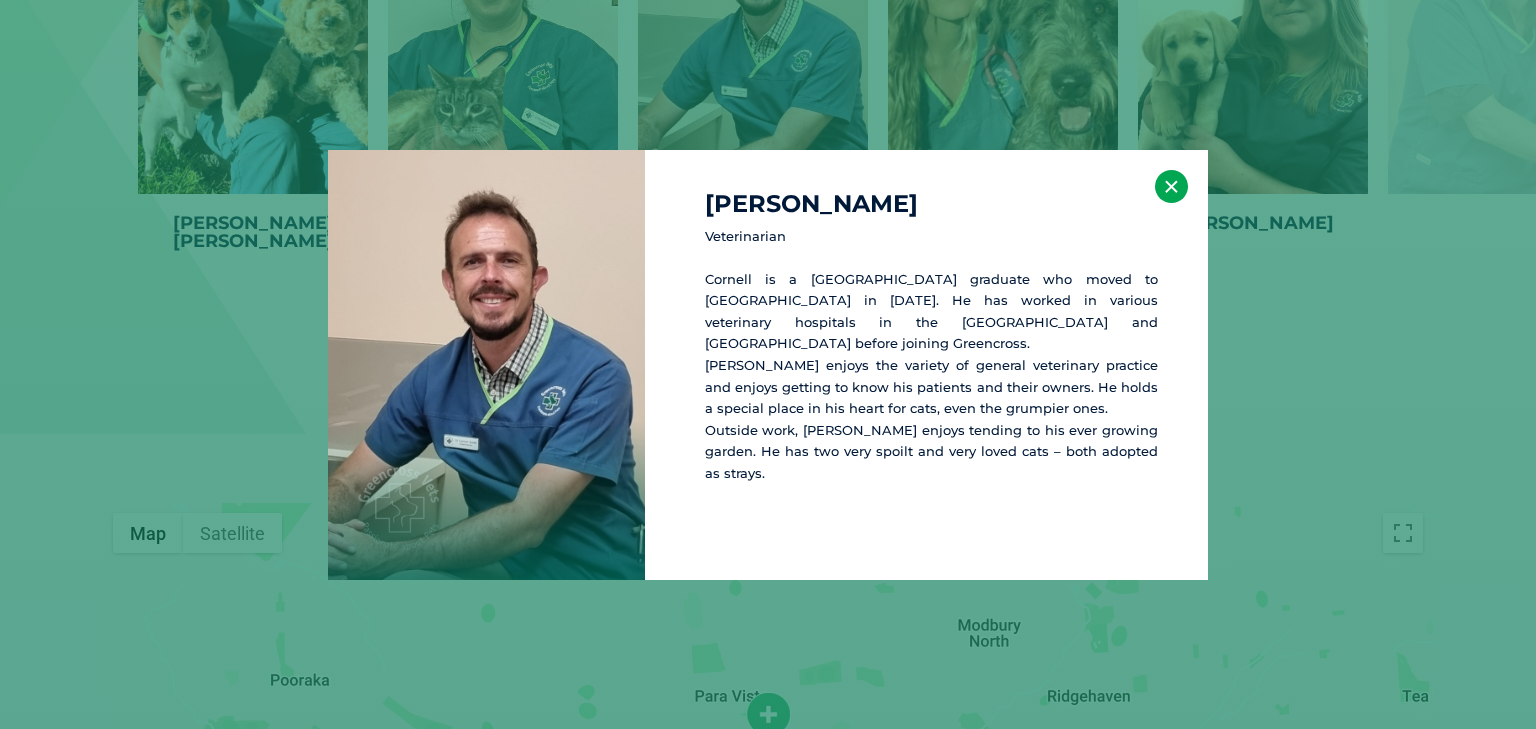 scroll, scrollTop: 4751, scrollLeft: 0, axis: vertical 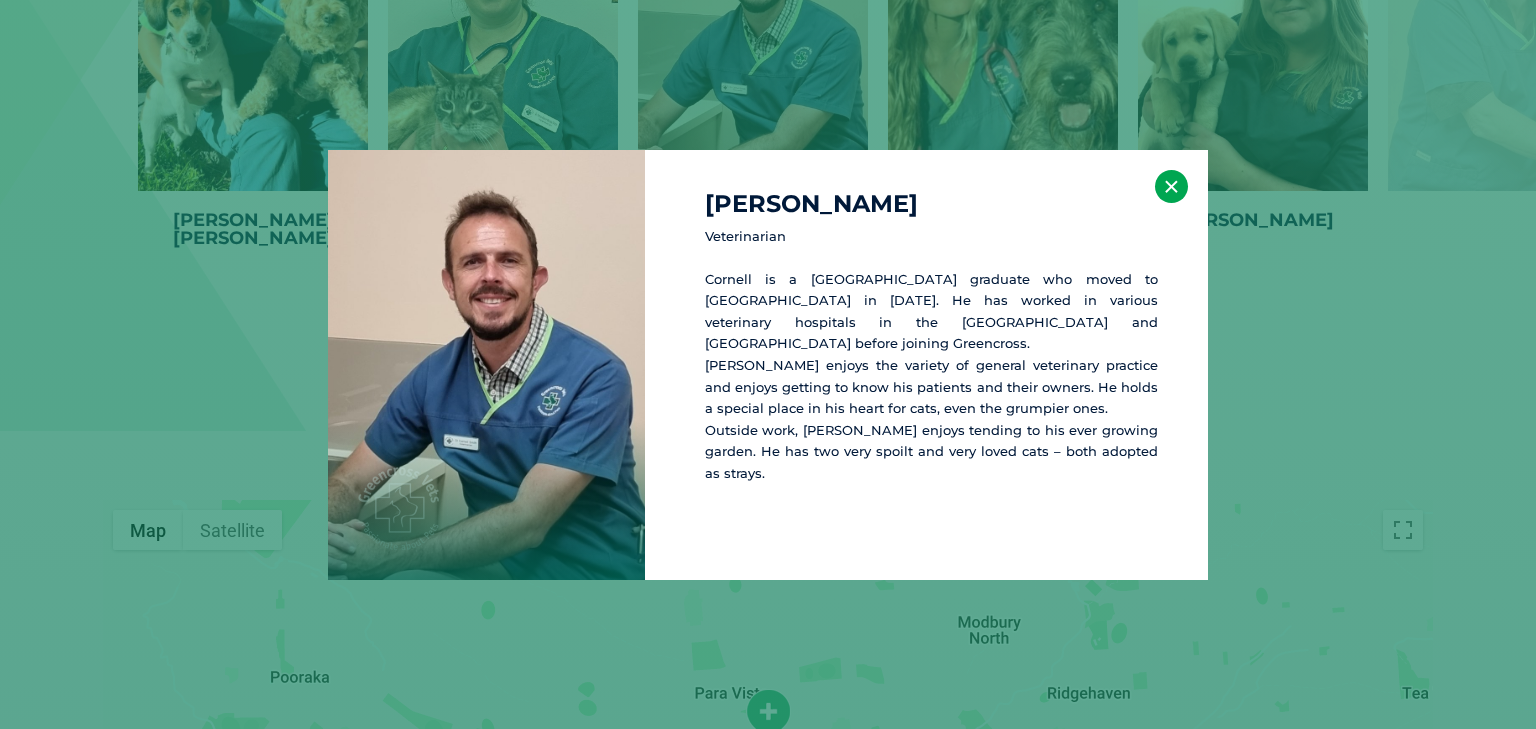 click on "×" at bounding box center [1171, 186] 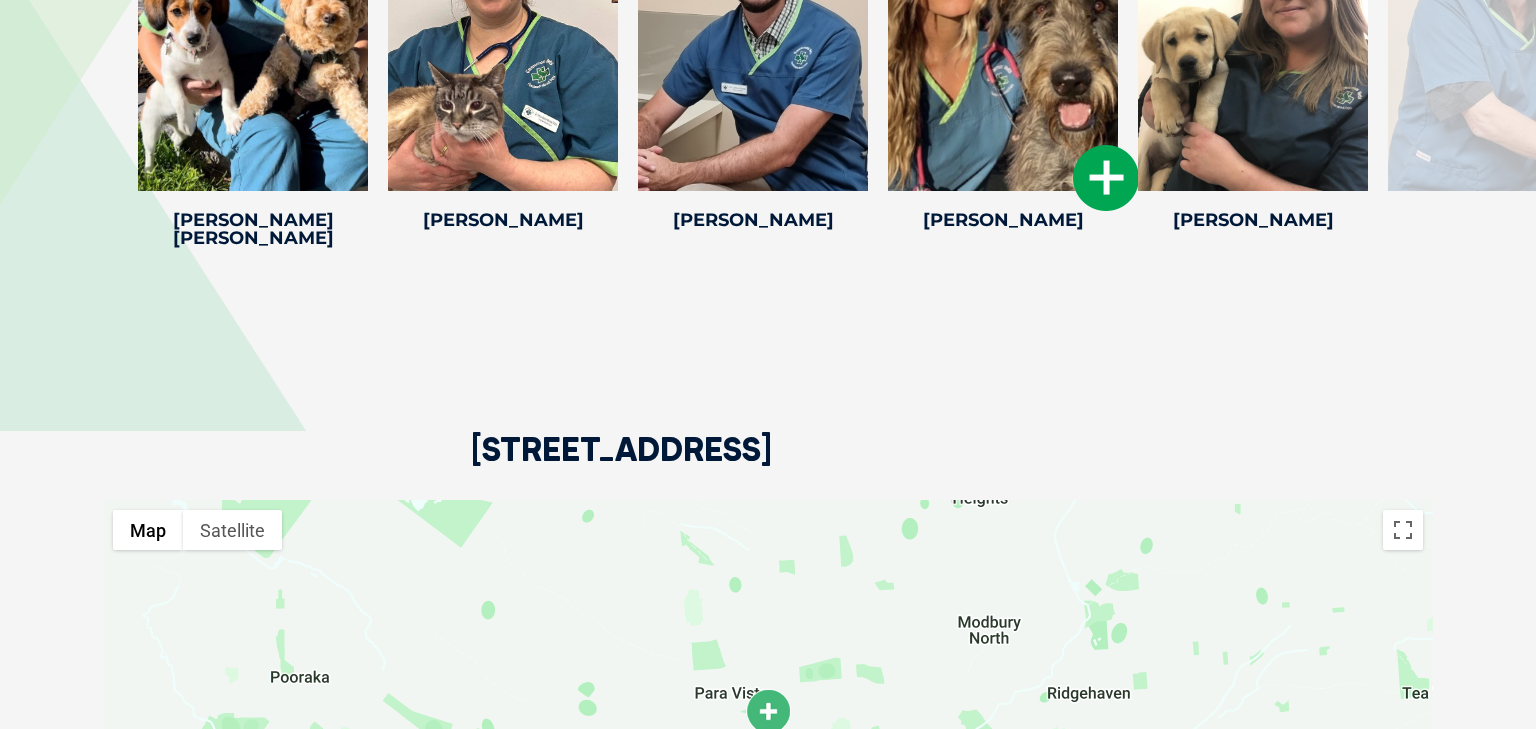 click at bounding box center (1106, 178) 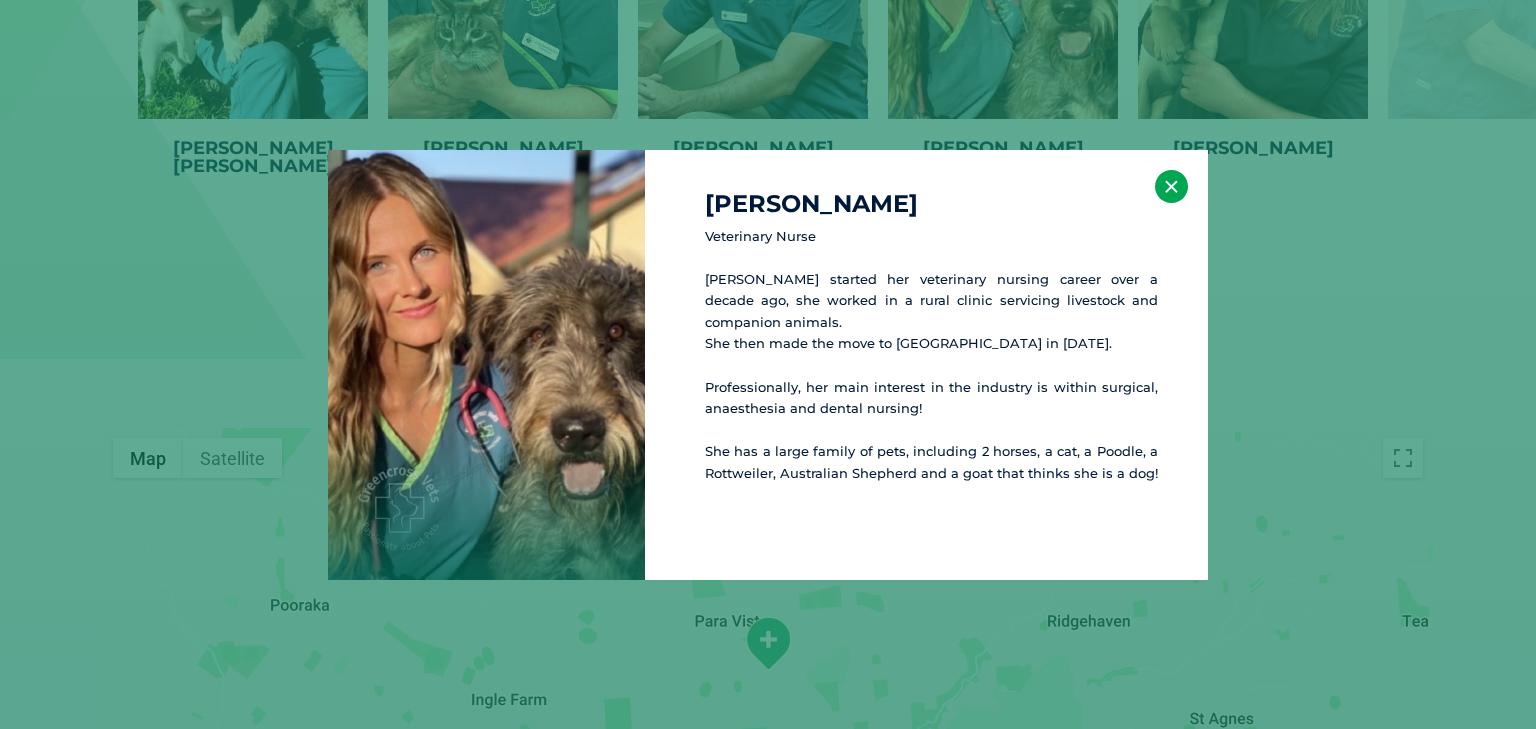 click on "×" at bounding box center [1171, 186] 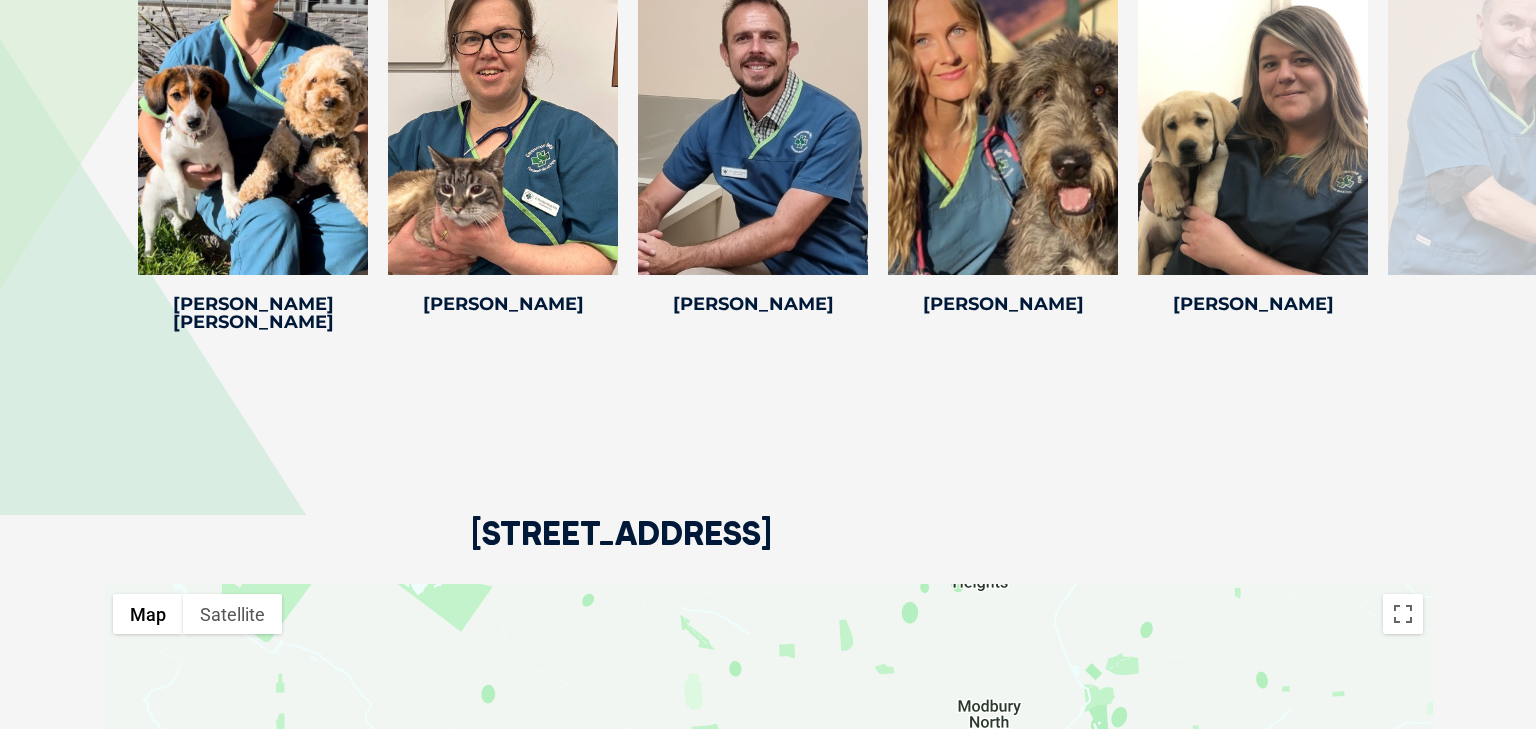 scroll, scrollTop: 4664, scrollLeft: 0, axis: vertical 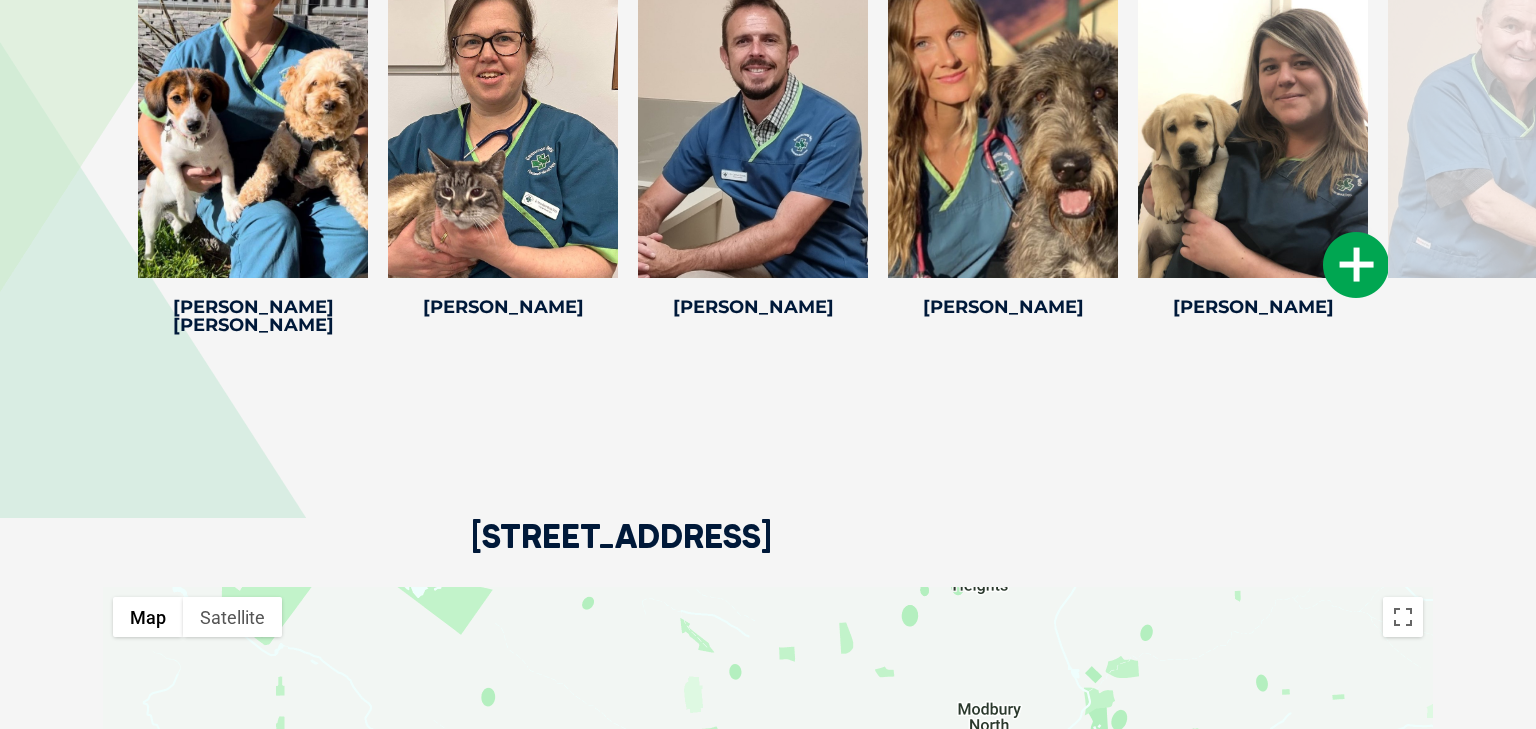 click at bounding box center (1356, 265) 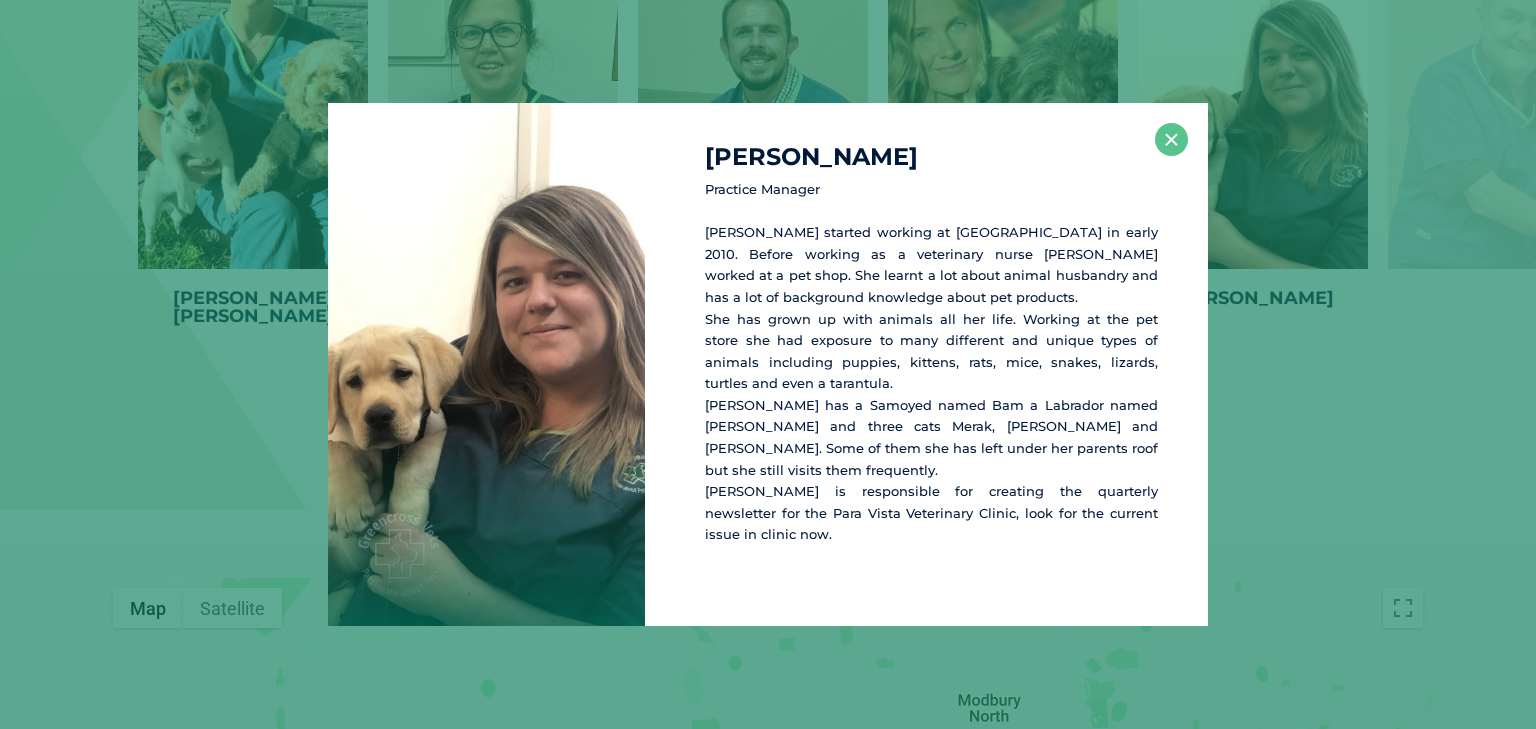 scroll, scrollTop: 4674, scrollLeft: 0, axis: vertical 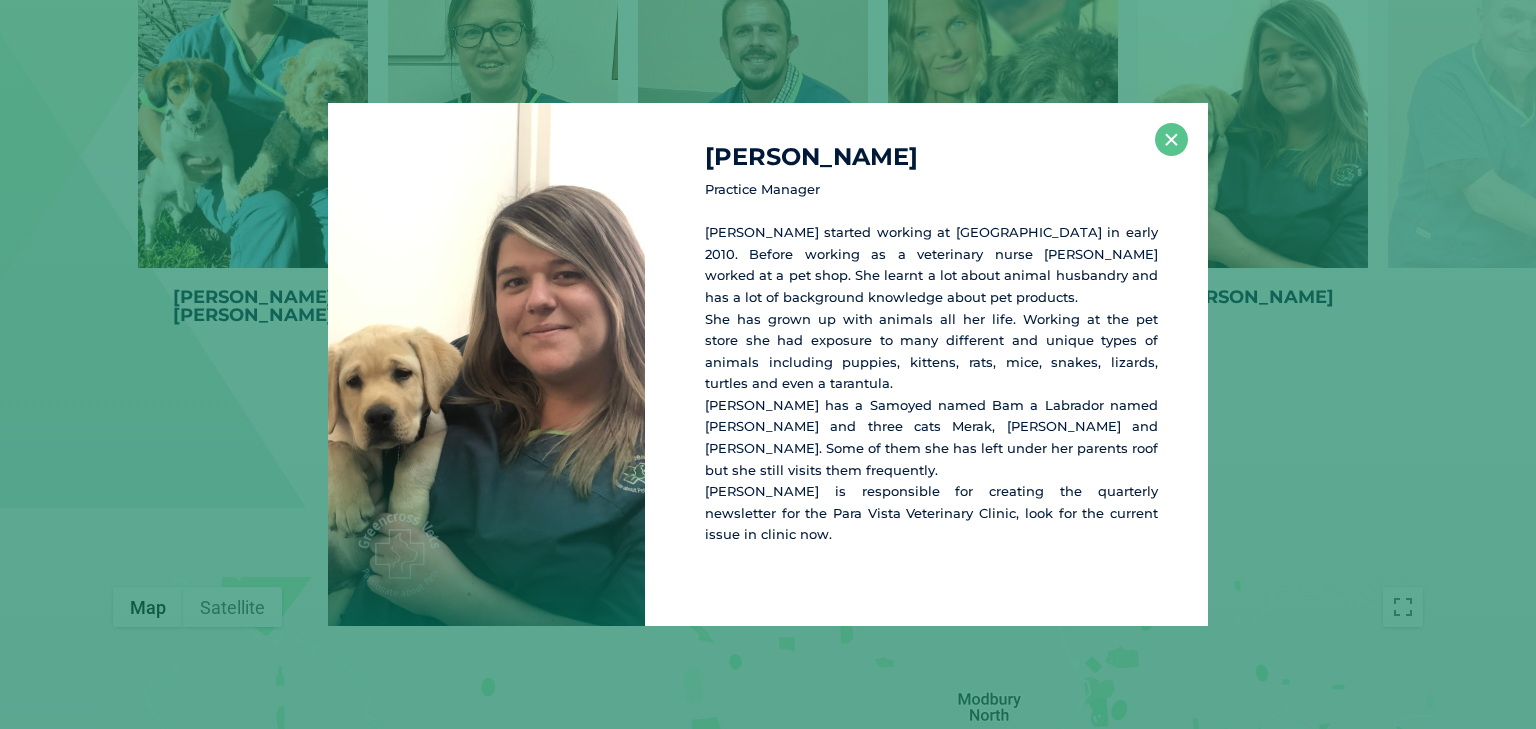 click on "[PERSON_NAME]" at bounding box center (931, 157) 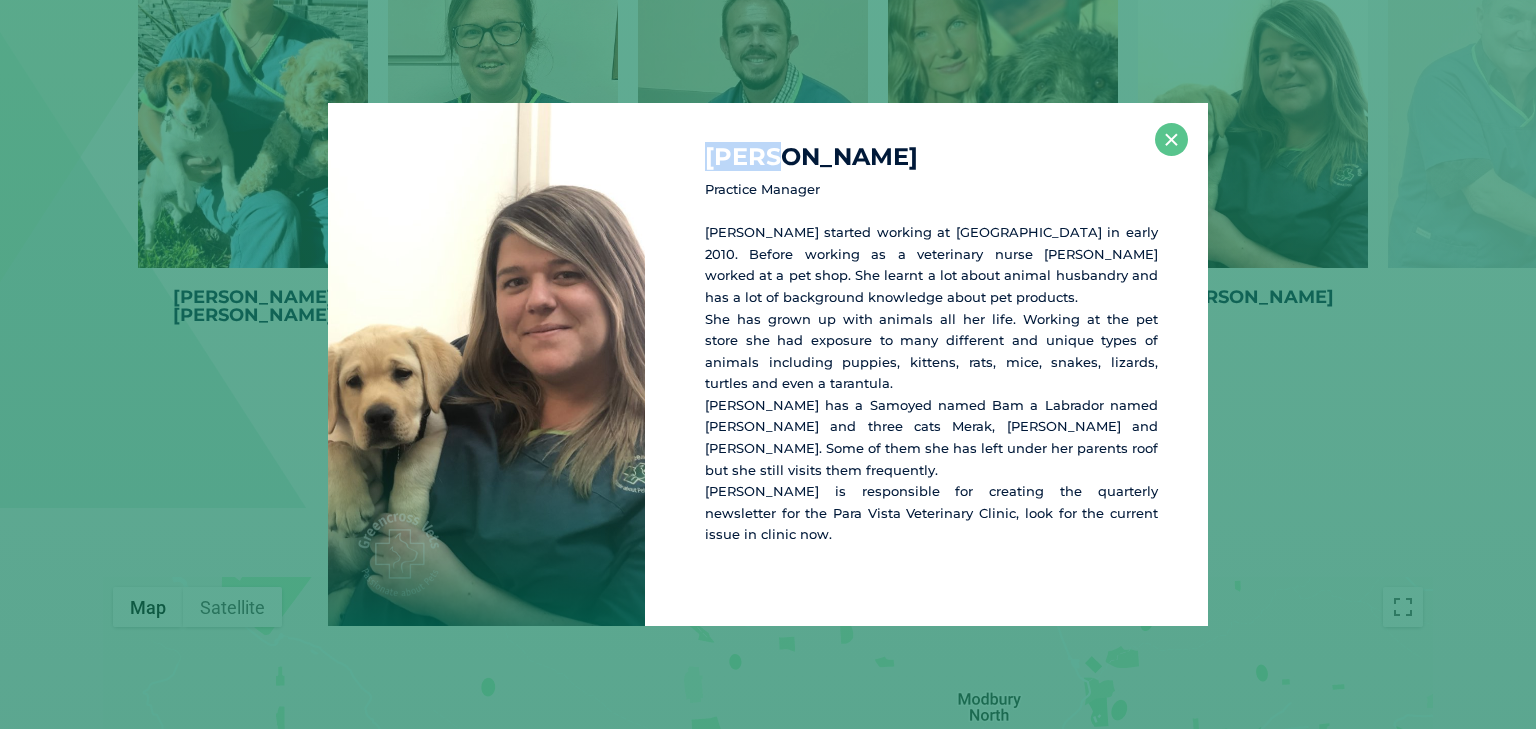 click on "[PERSON_NAME]" at bounding box center [931, 157] 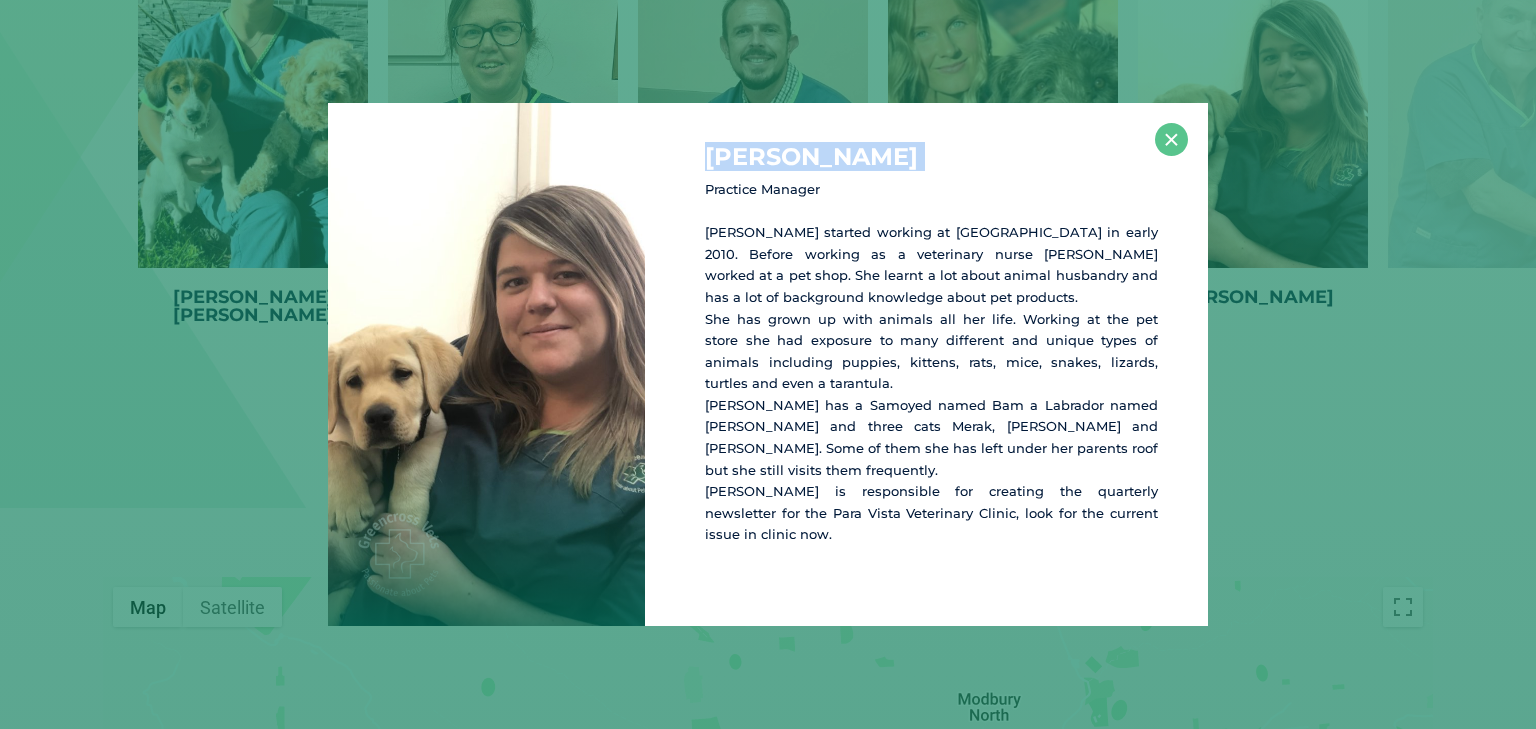 click on "[PERSON_NAME]" at bounding box center (931, 157) 